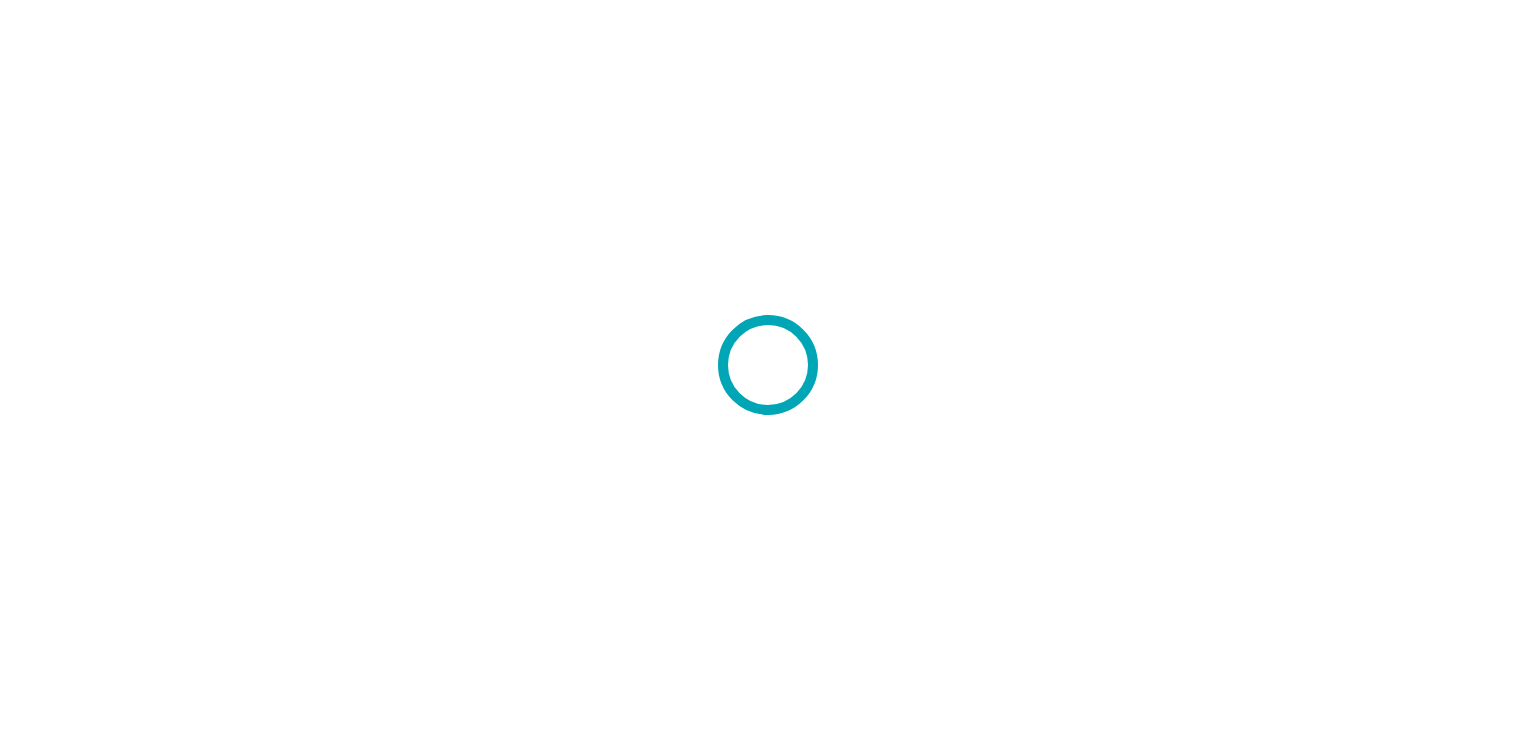 scroll, scrollTop: 0, scrollLeft: 0, axis: both 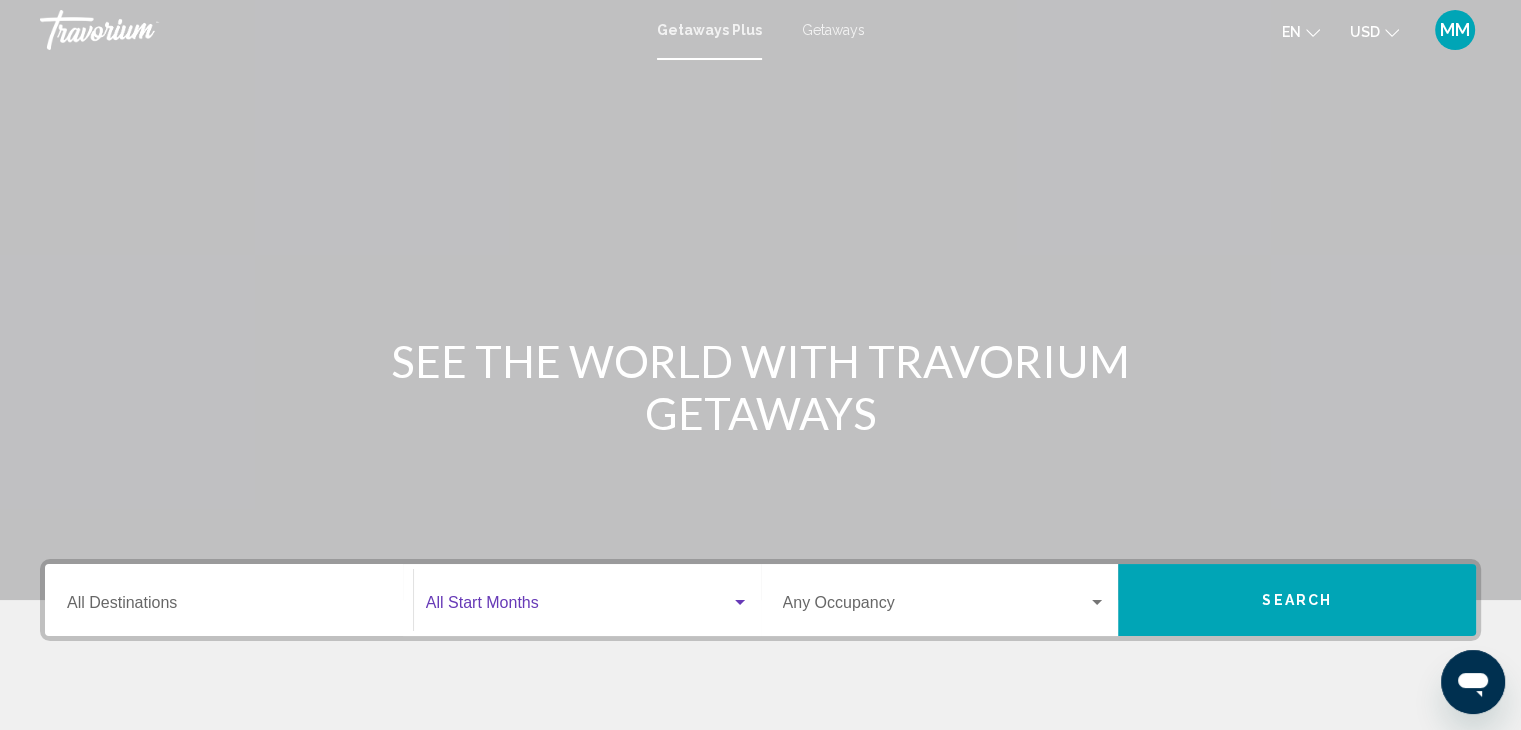 click at bounding box center [578, 607] 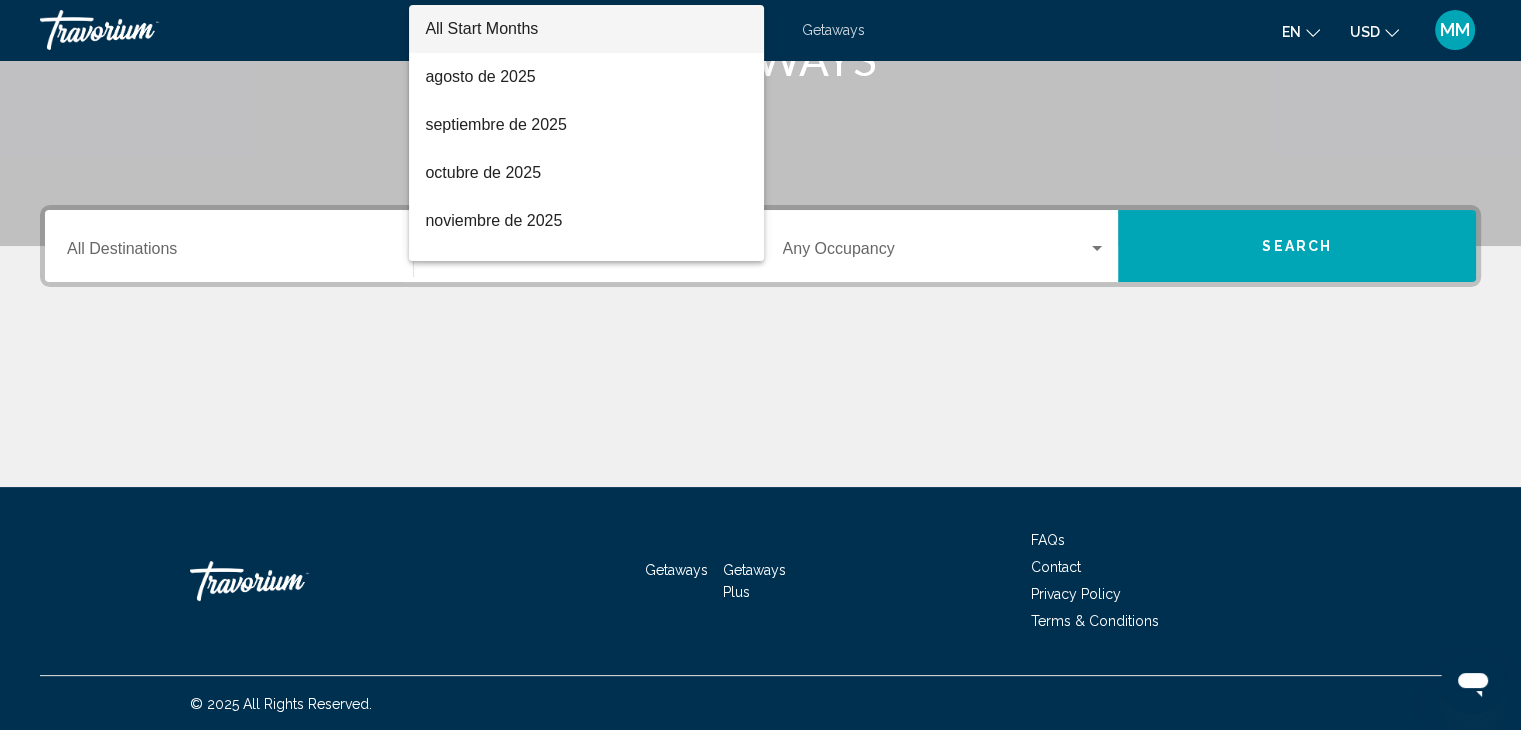 scroll, scrollTop: 356, scrollLeft: 0, axis: vertical 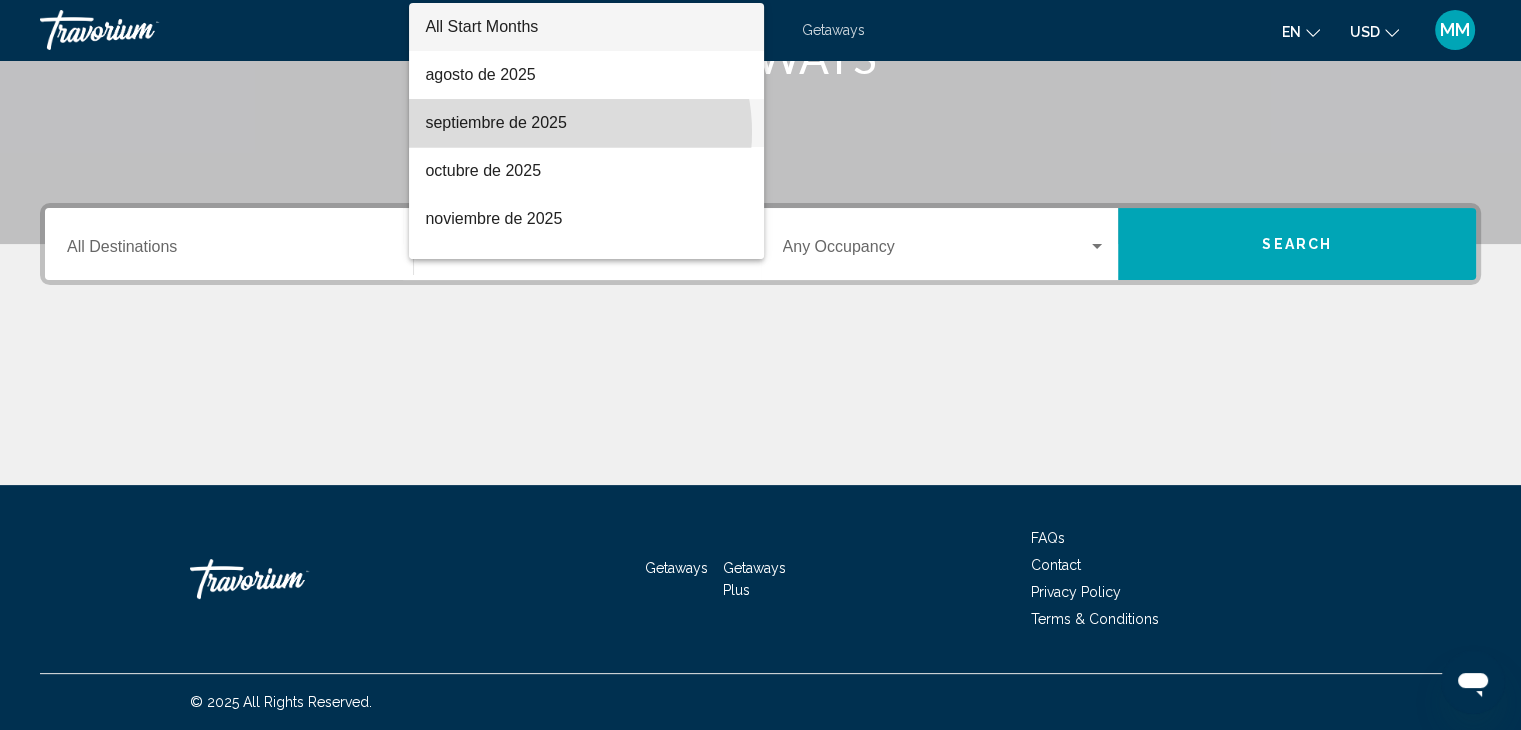 click on "septiembre de 2025" at bounding box center [586, 123] 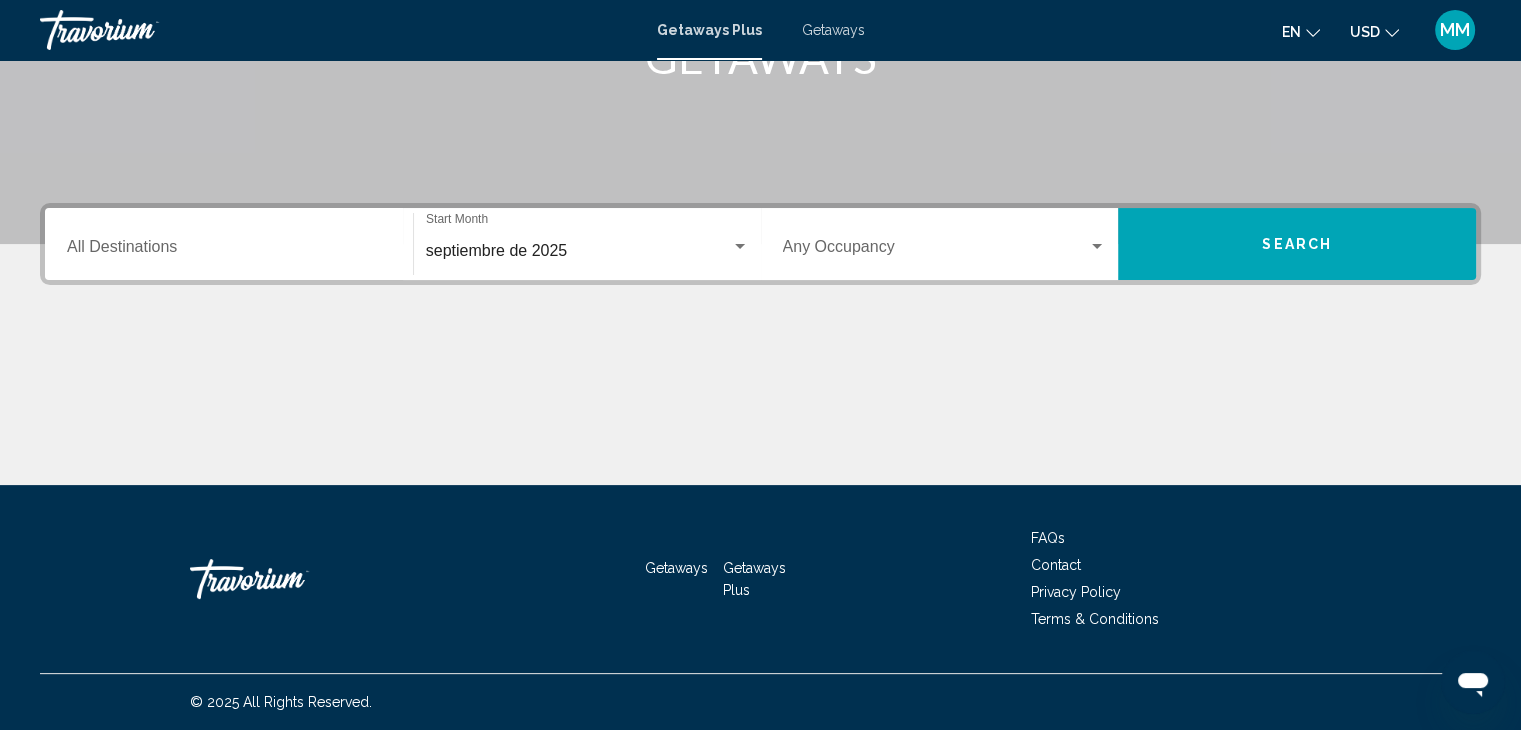 click on "Occupancy Any Occupancy" at bounding box center (945, 244) 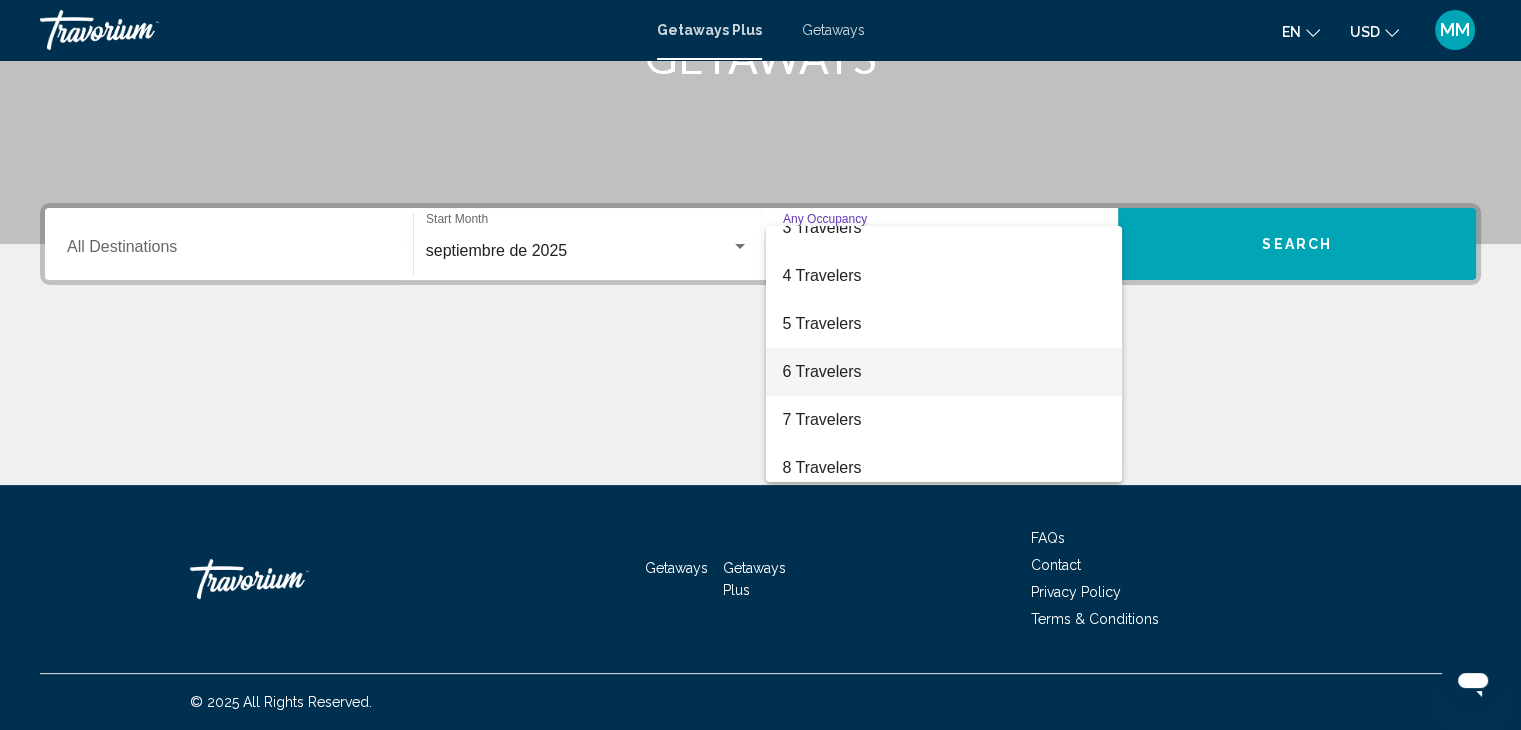 scroll, scrollTop: 224, scrollLeft: 0, axis: vertical 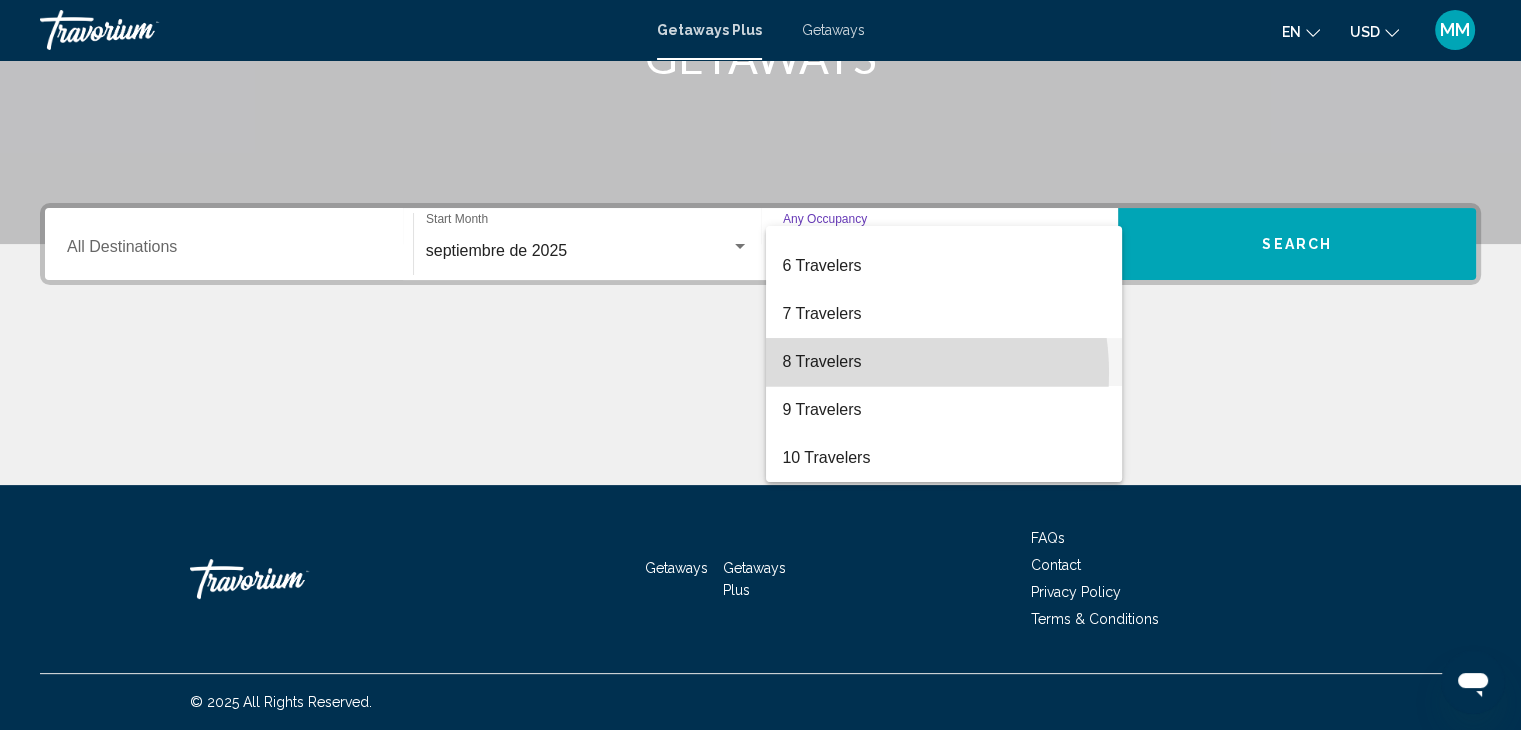 click on "8 Travelers" at bounding box center (944, 362) 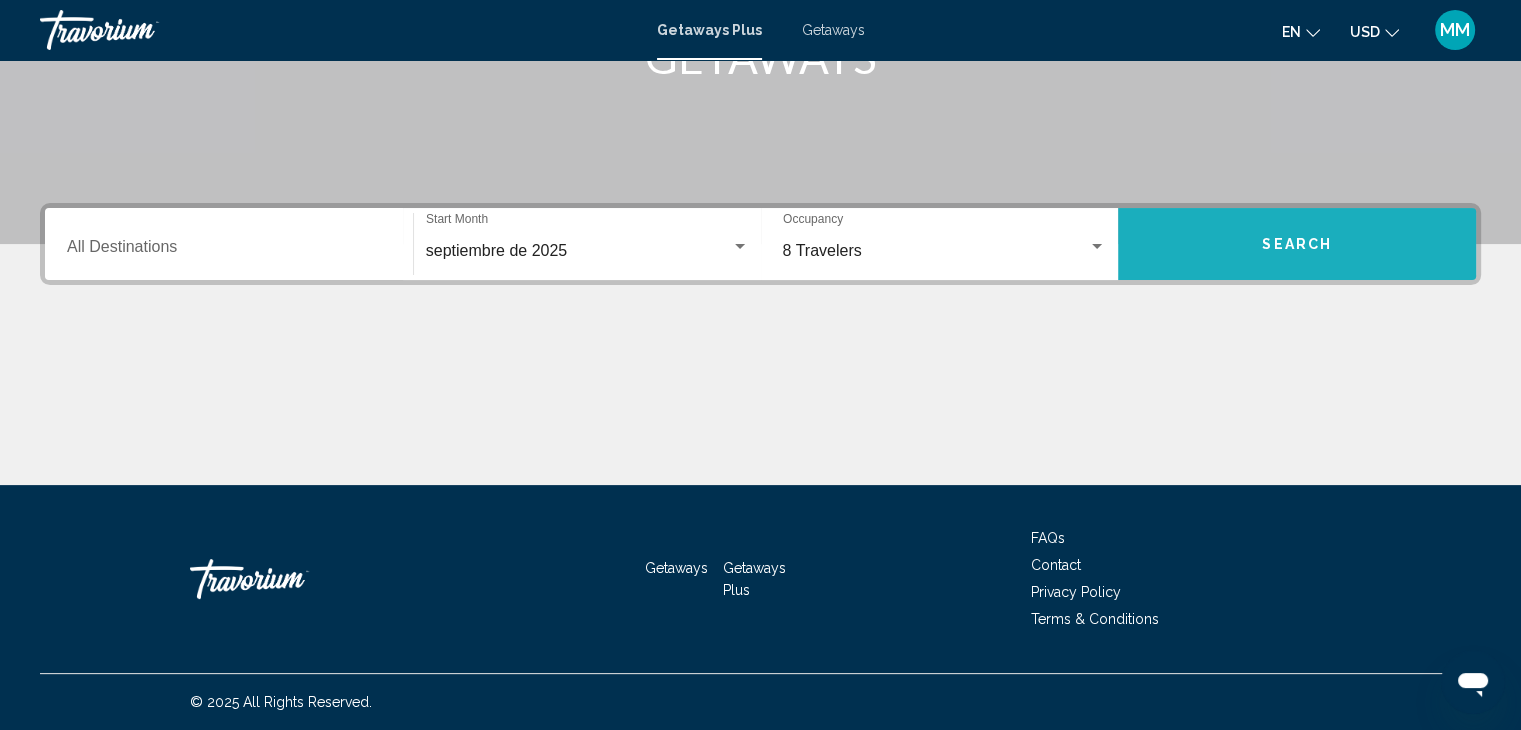 click on "Search" at bounding box center [1297, 244] 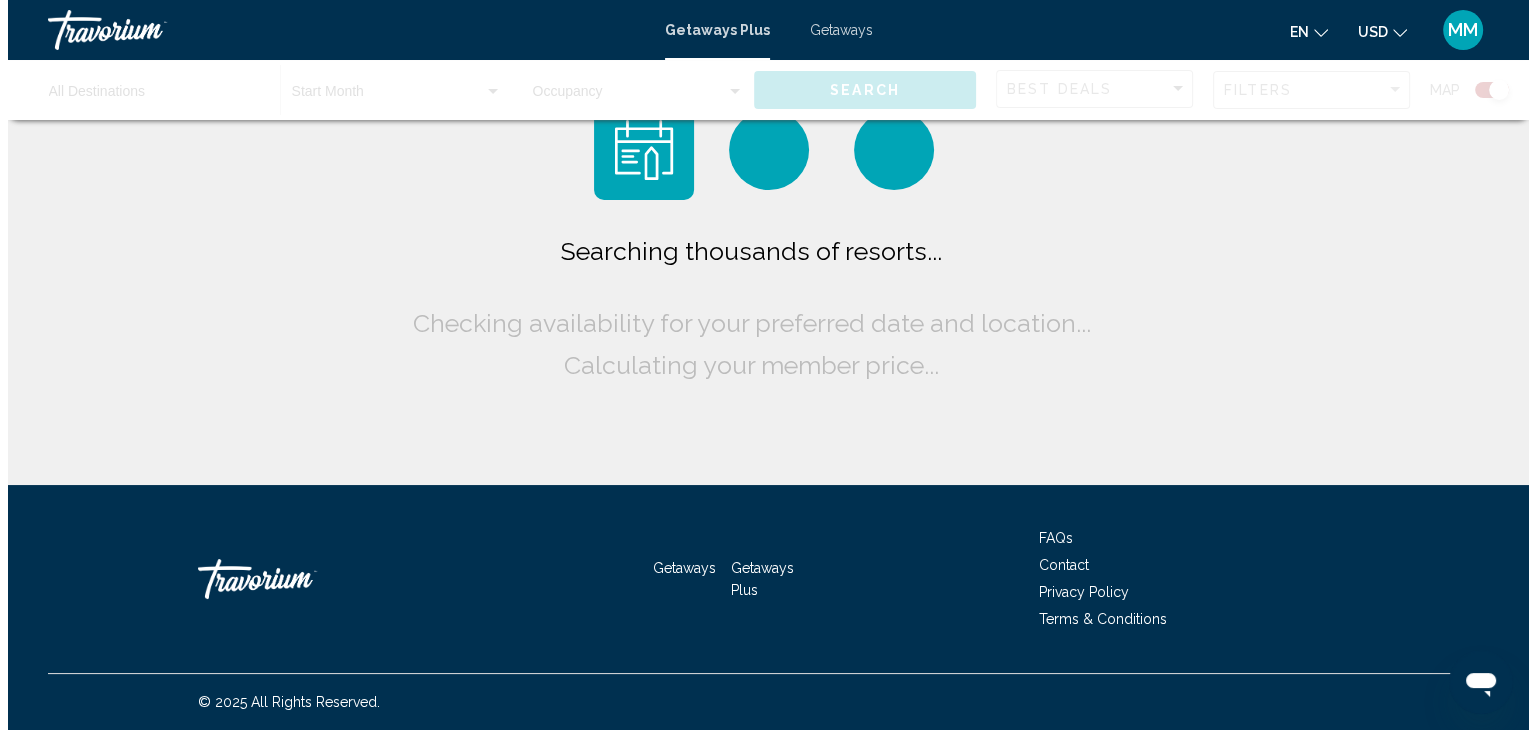 scroll, scrollTop: 0, scrollLeft: 0, axis: both 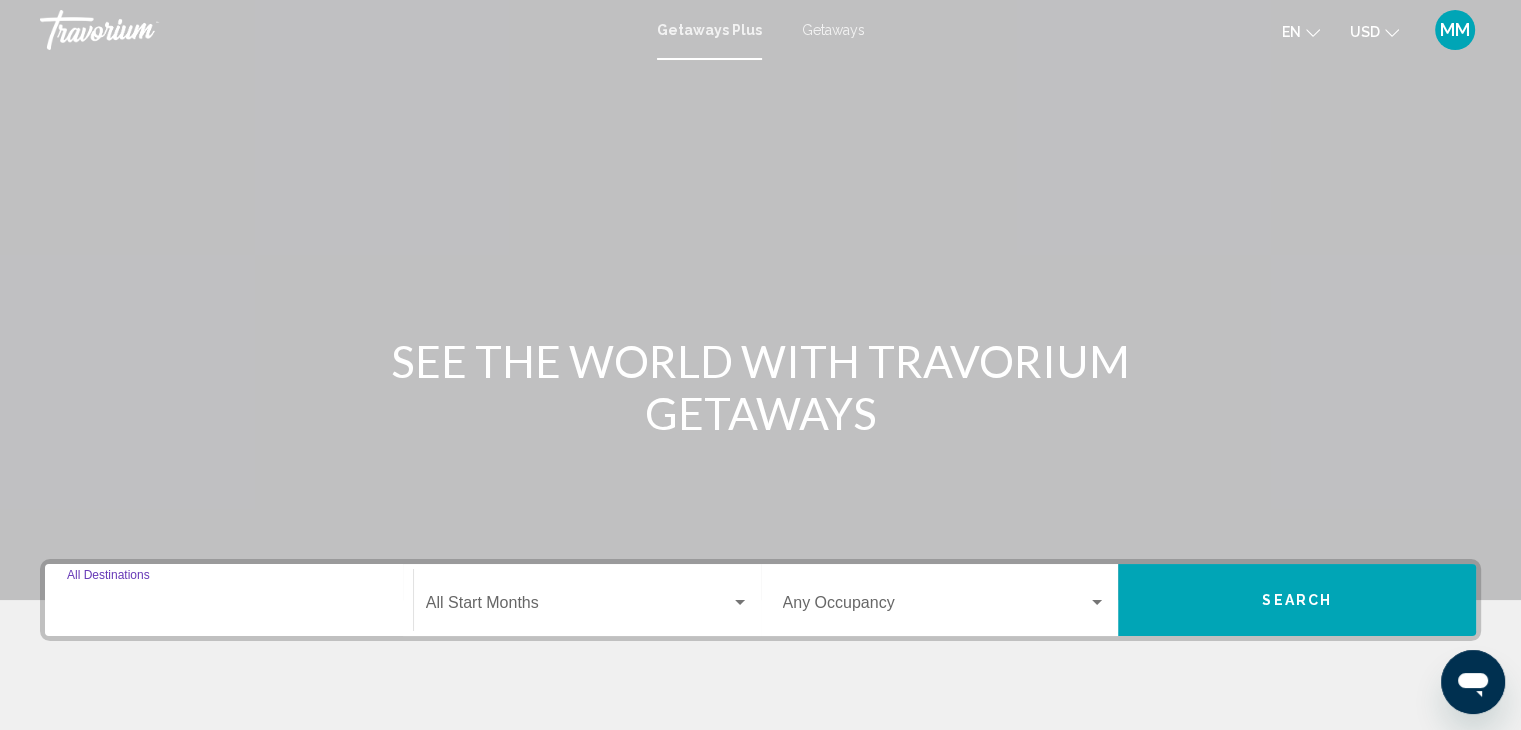 click on "Destination All Destinations" at bounding box center (229, 607) 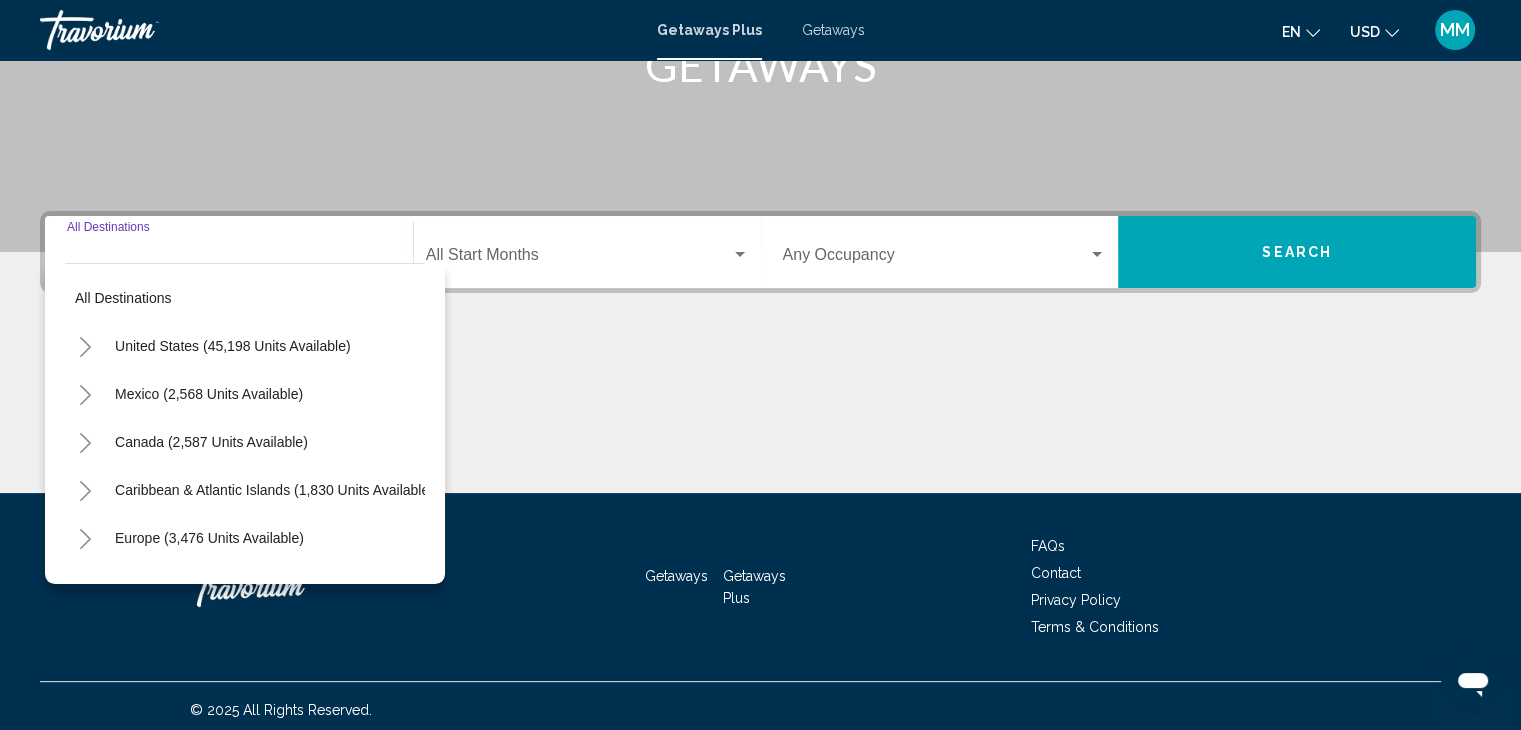 scroll, scrollTop: 356, scrollLeft: 0, axis: vertical 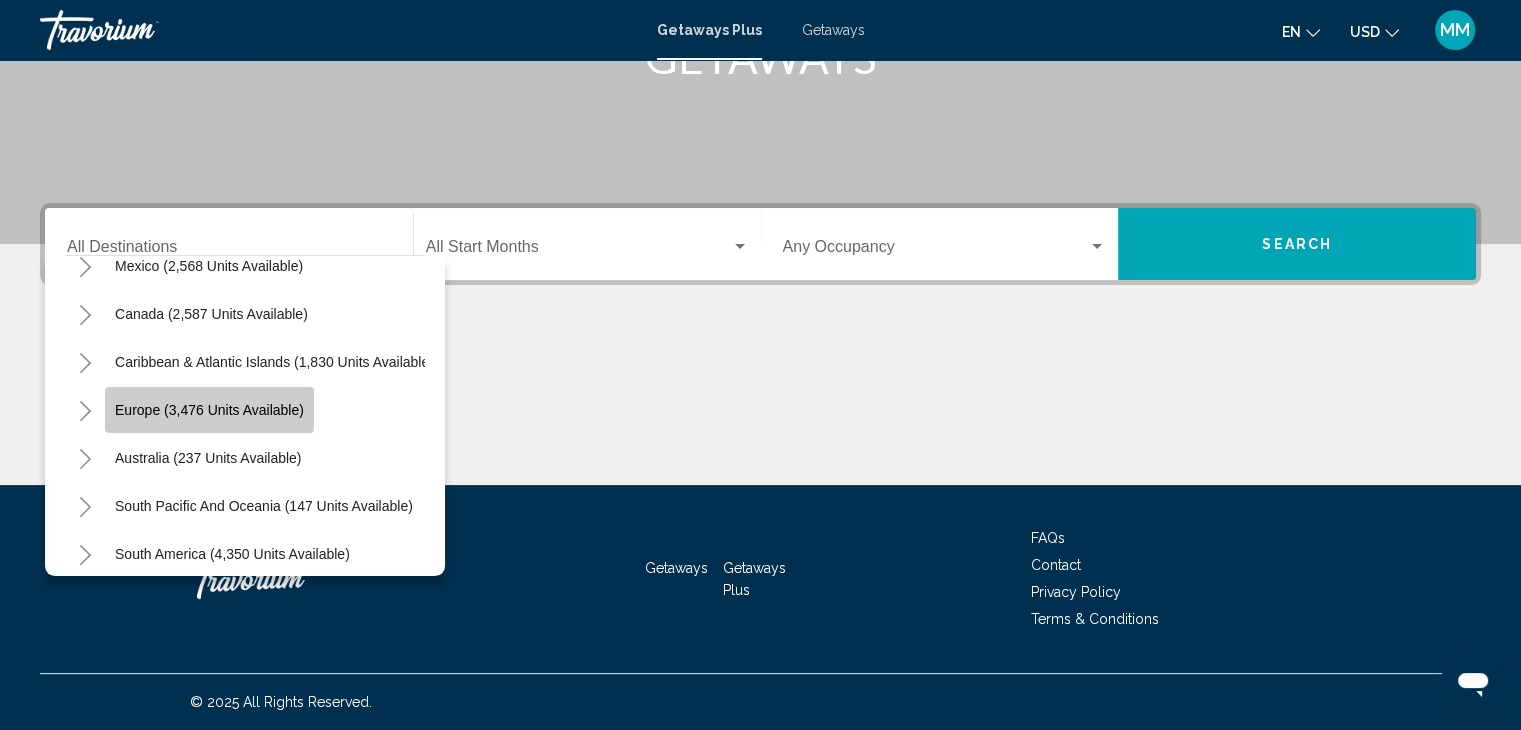 click on "Europe (3,476 units available)" 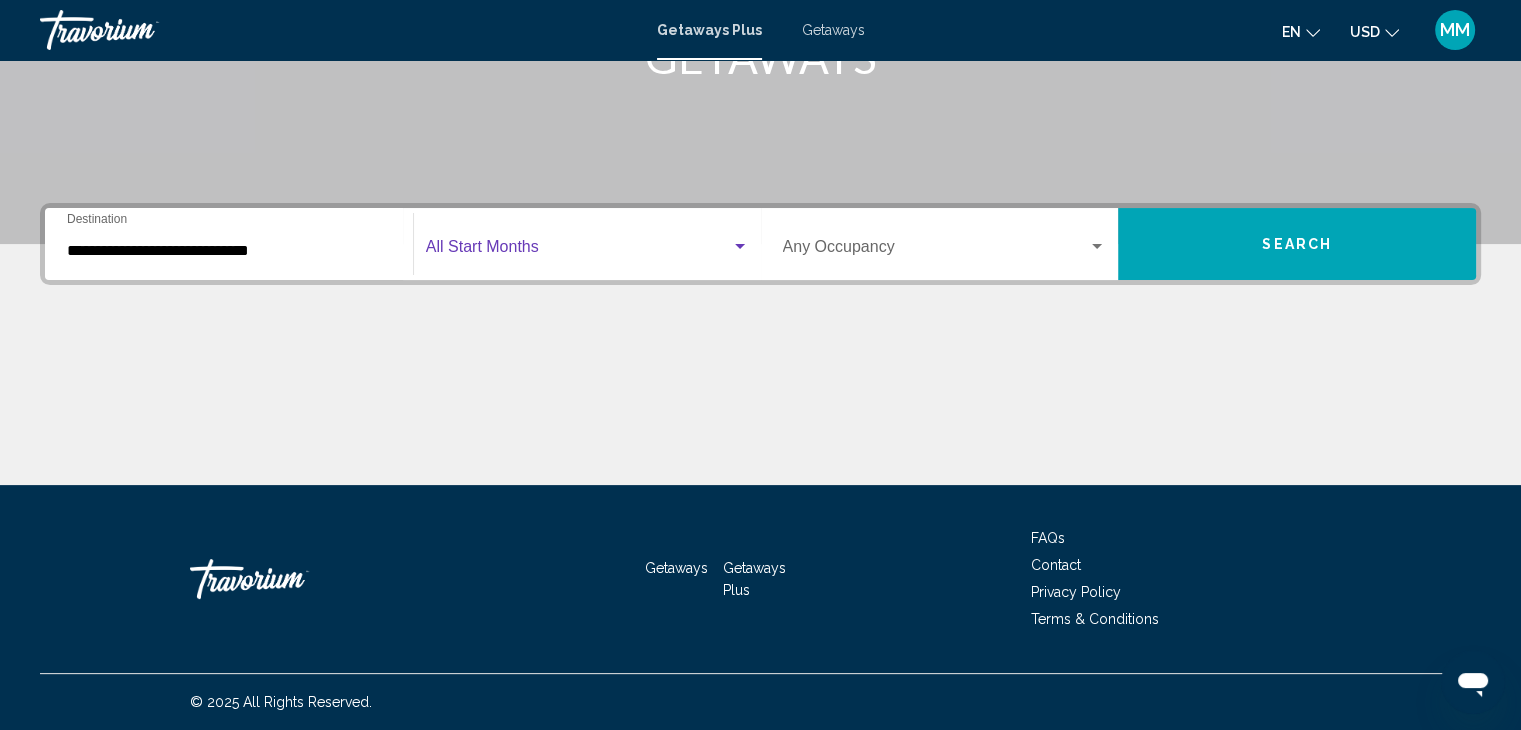 click at bounding box center [578, 251] 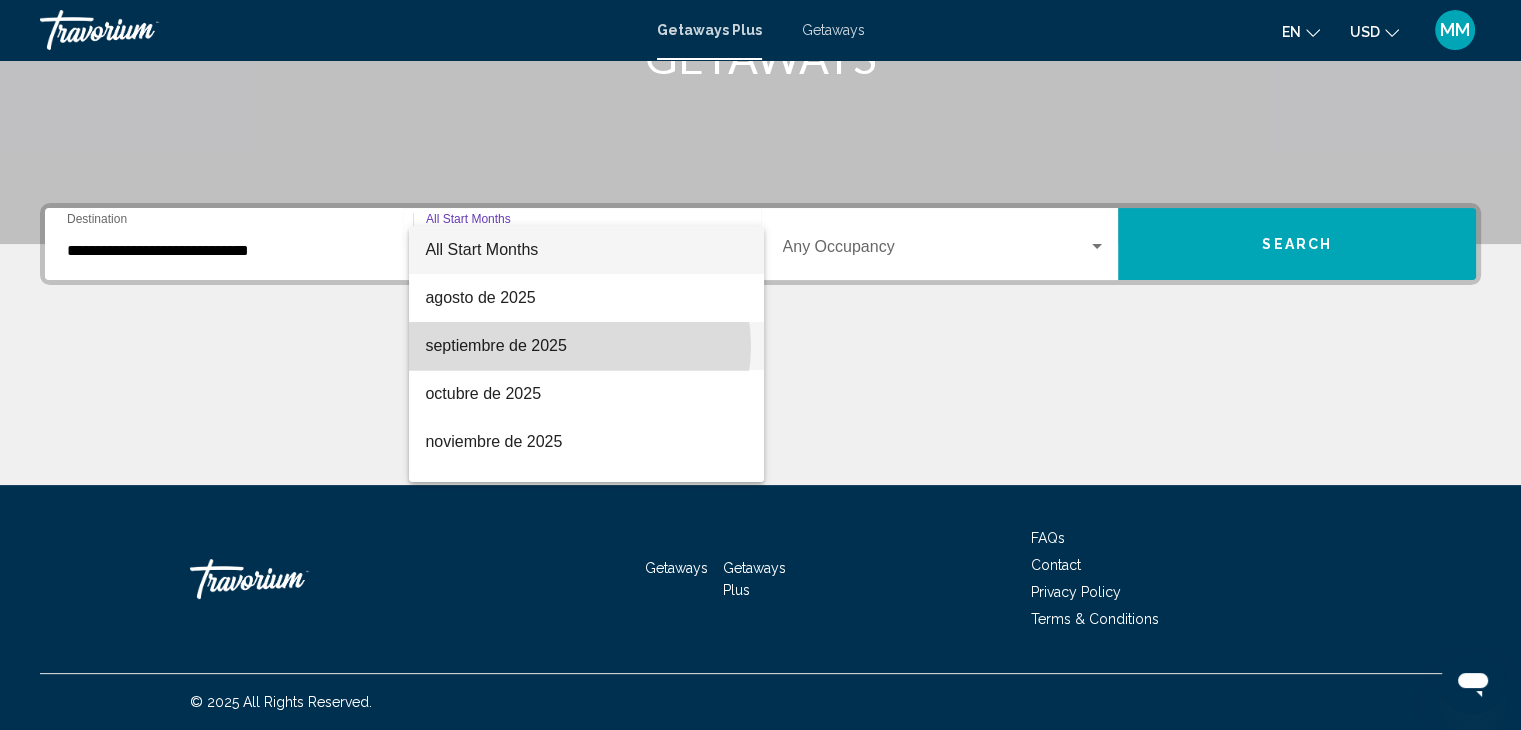 click on "septiembre de 2025" at bounding box center [586, 346] 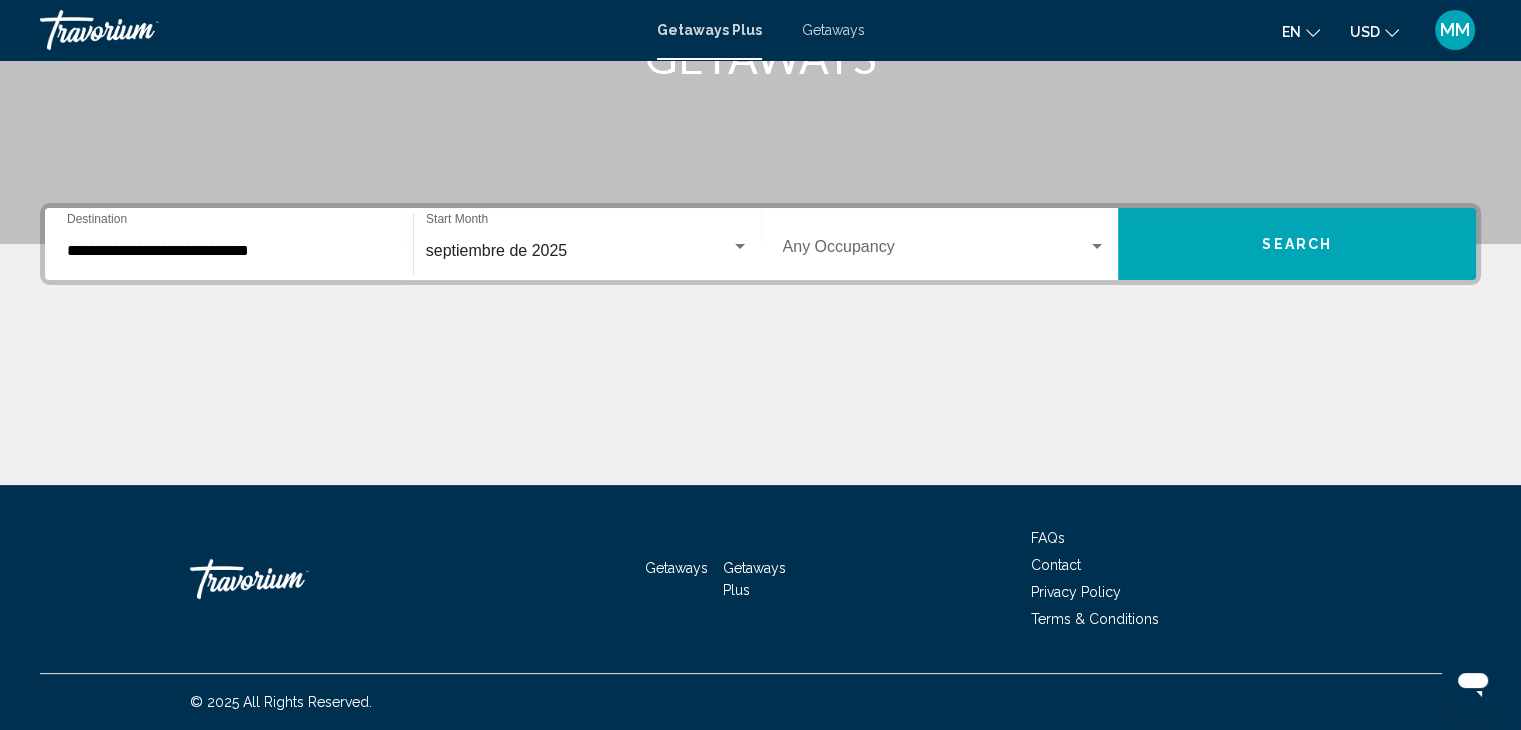 click on "Occupancy Any Occupancy" at bounding box center (945, 244) 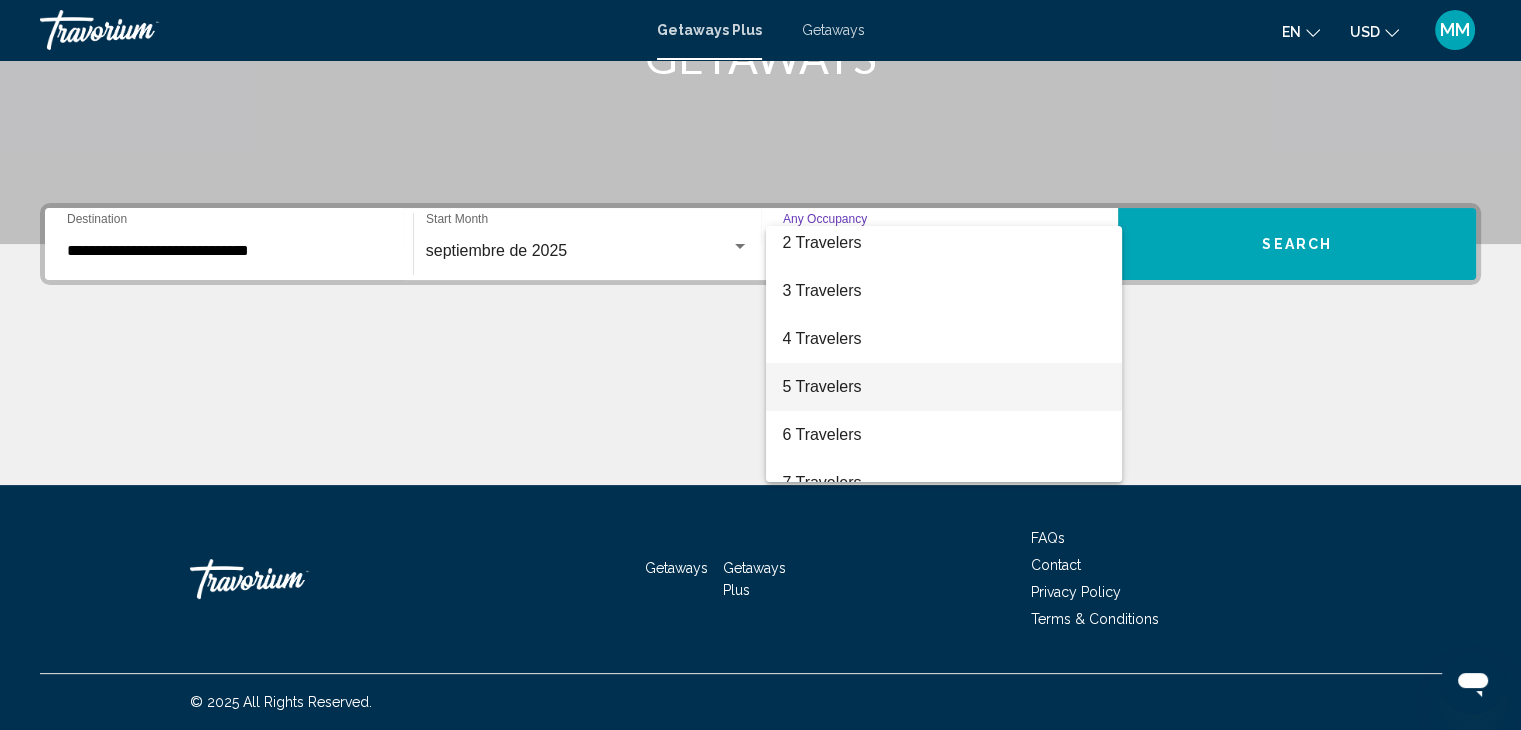 scroll, scrollTop: 56, scrollLeft: 0, axis: vertical 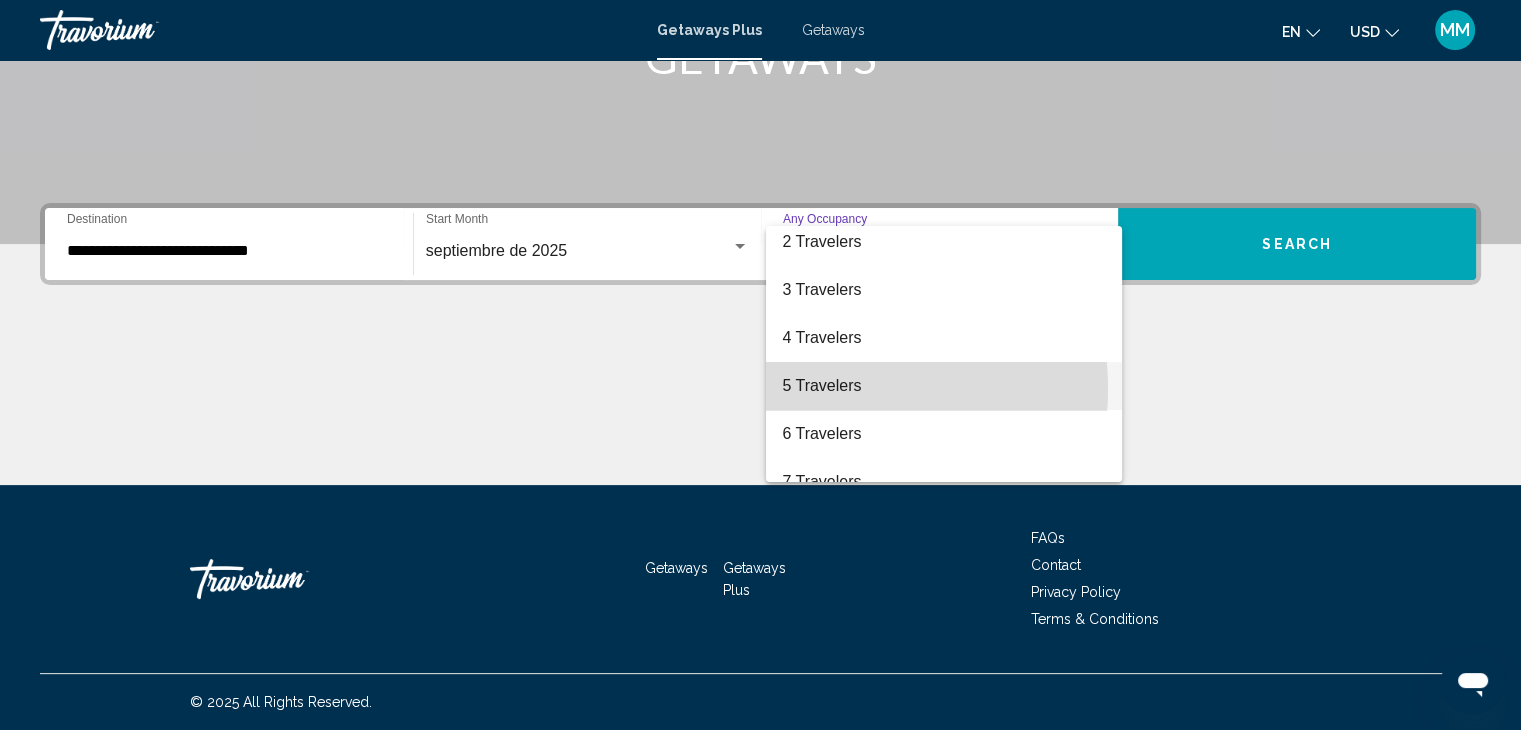 click on "5 Travelers" at bounding box center [944, 386] 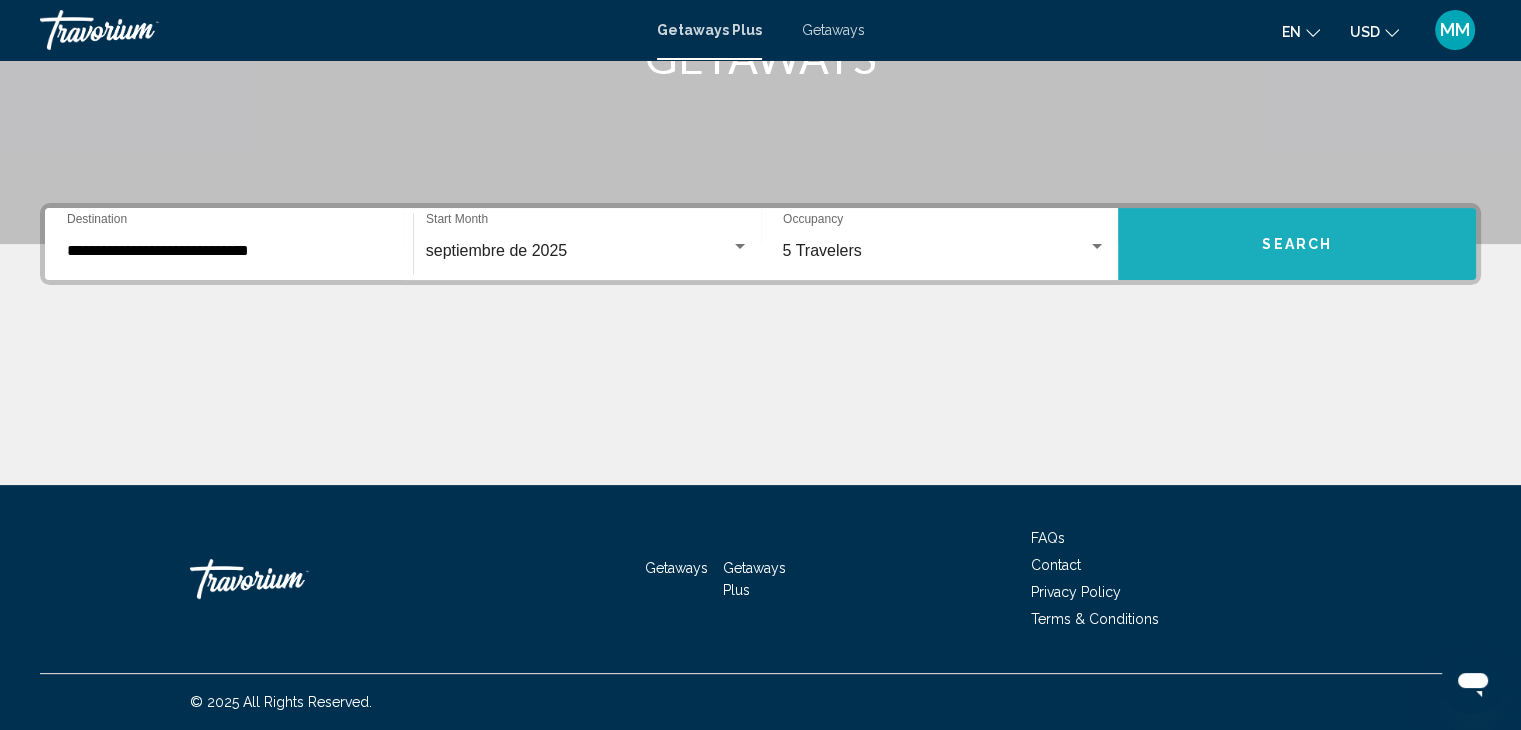 click on "Search" at bounding box center (1297, 245) 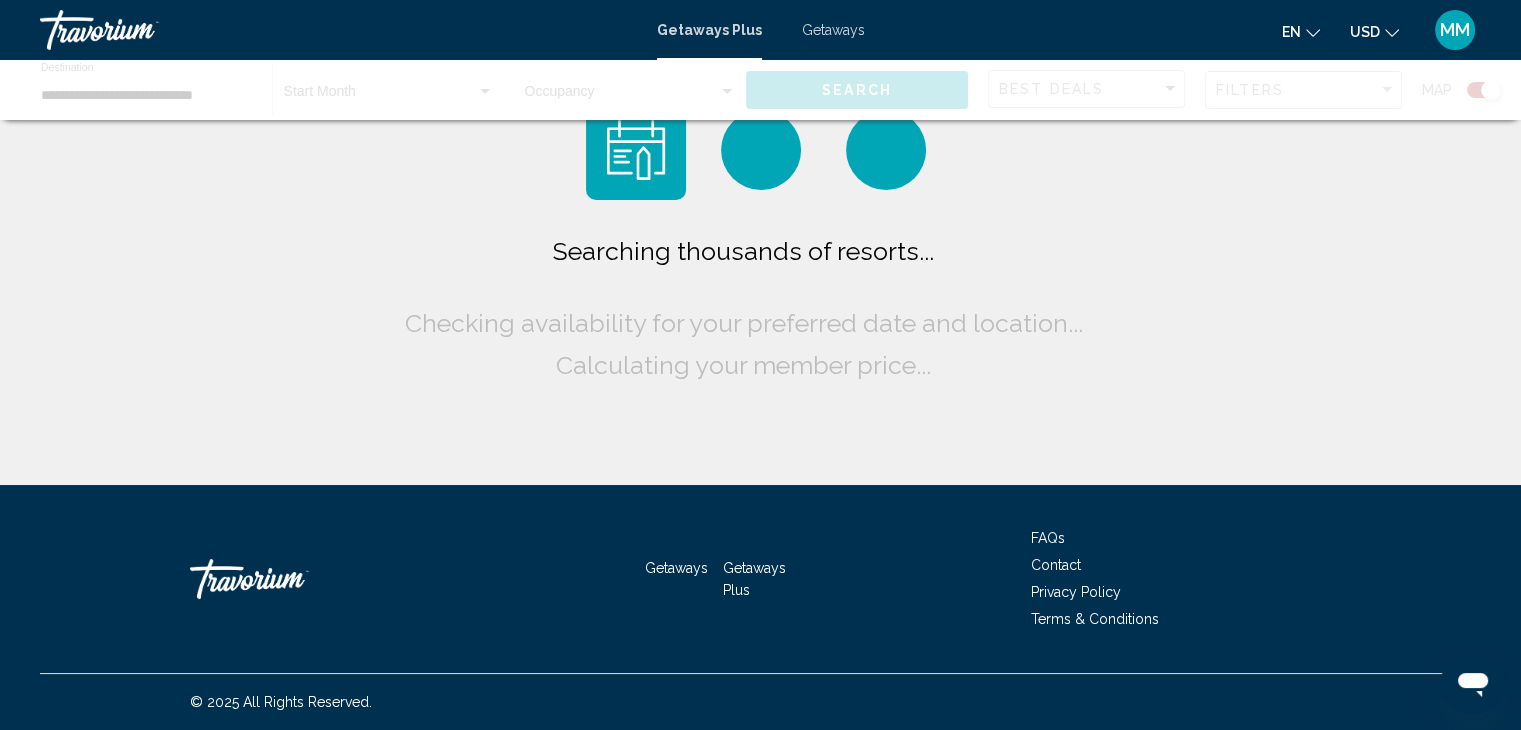 scroll, scrollTop: 0, scrollLeft: 0, axis: both 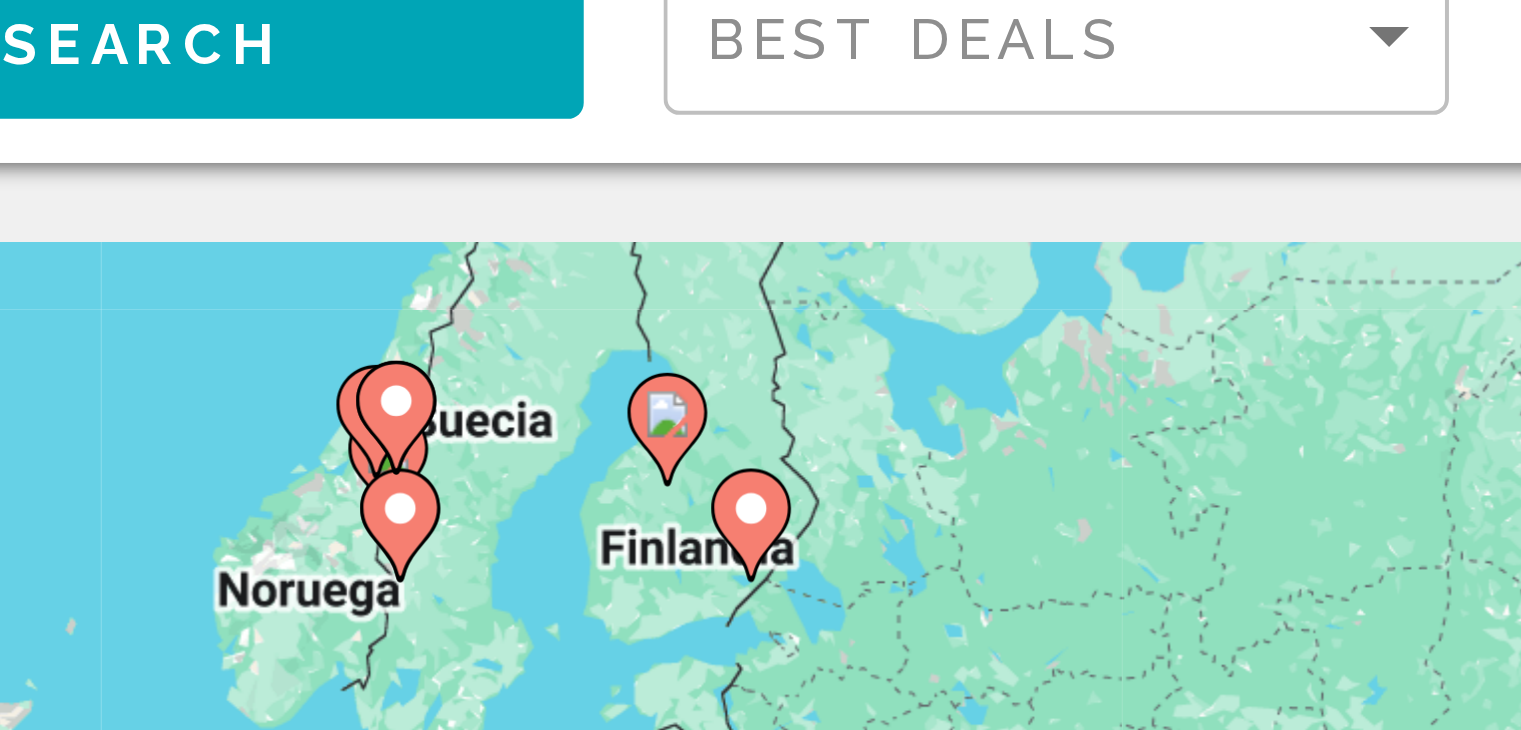 drag, startPoint x: 1048, startPoint y: 177, endPoint x: 963, endPoint y: 268, distance: 124.52309 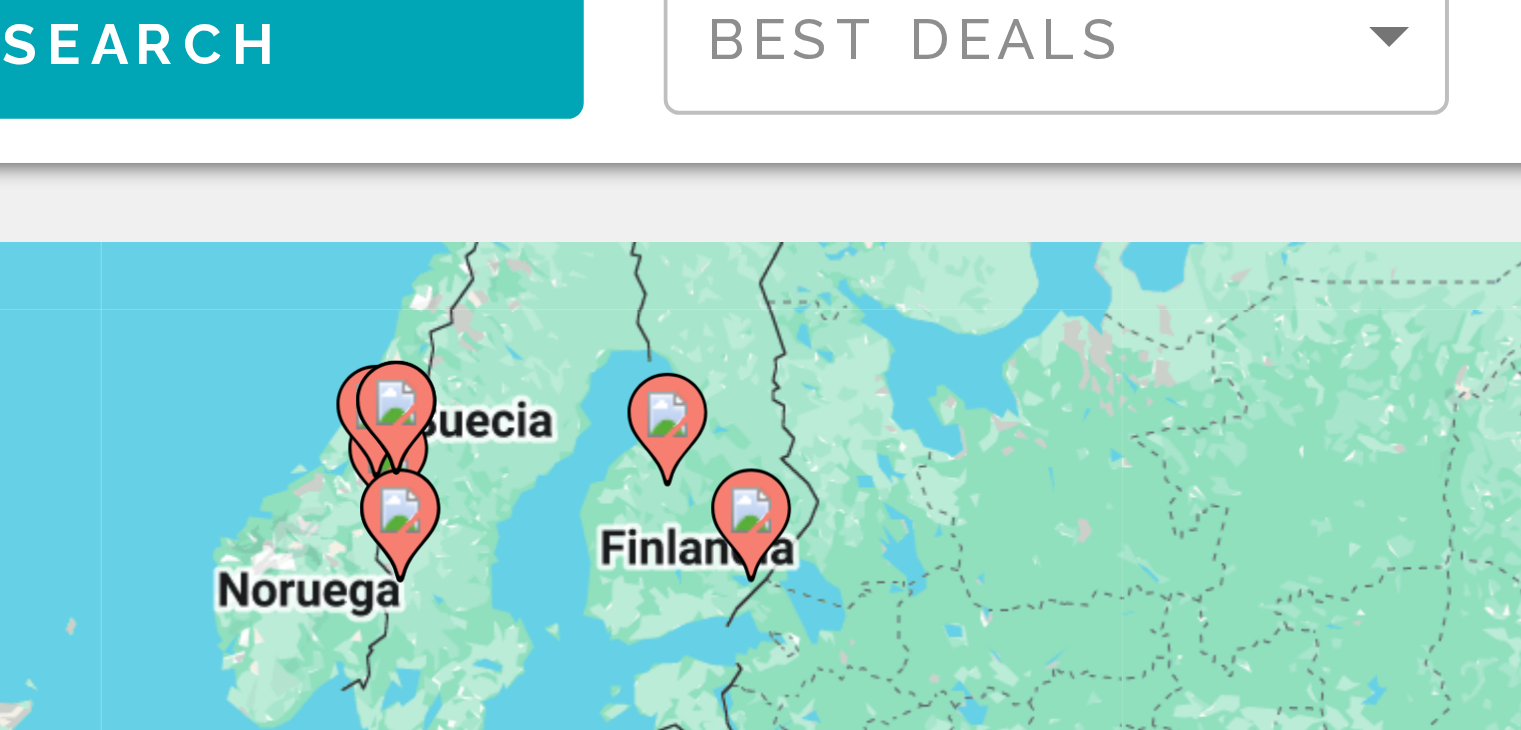 click on "Para activar la función de arrastre con el teclado, pulsa Alt + Intro. Cuando hayas habilitado esa función, usa las teclas de flecha para mover el marcador. Para completar el arrastre, pulsa Intro. Para cancelar, pulsa Escape." at bounding box center (760, 440) 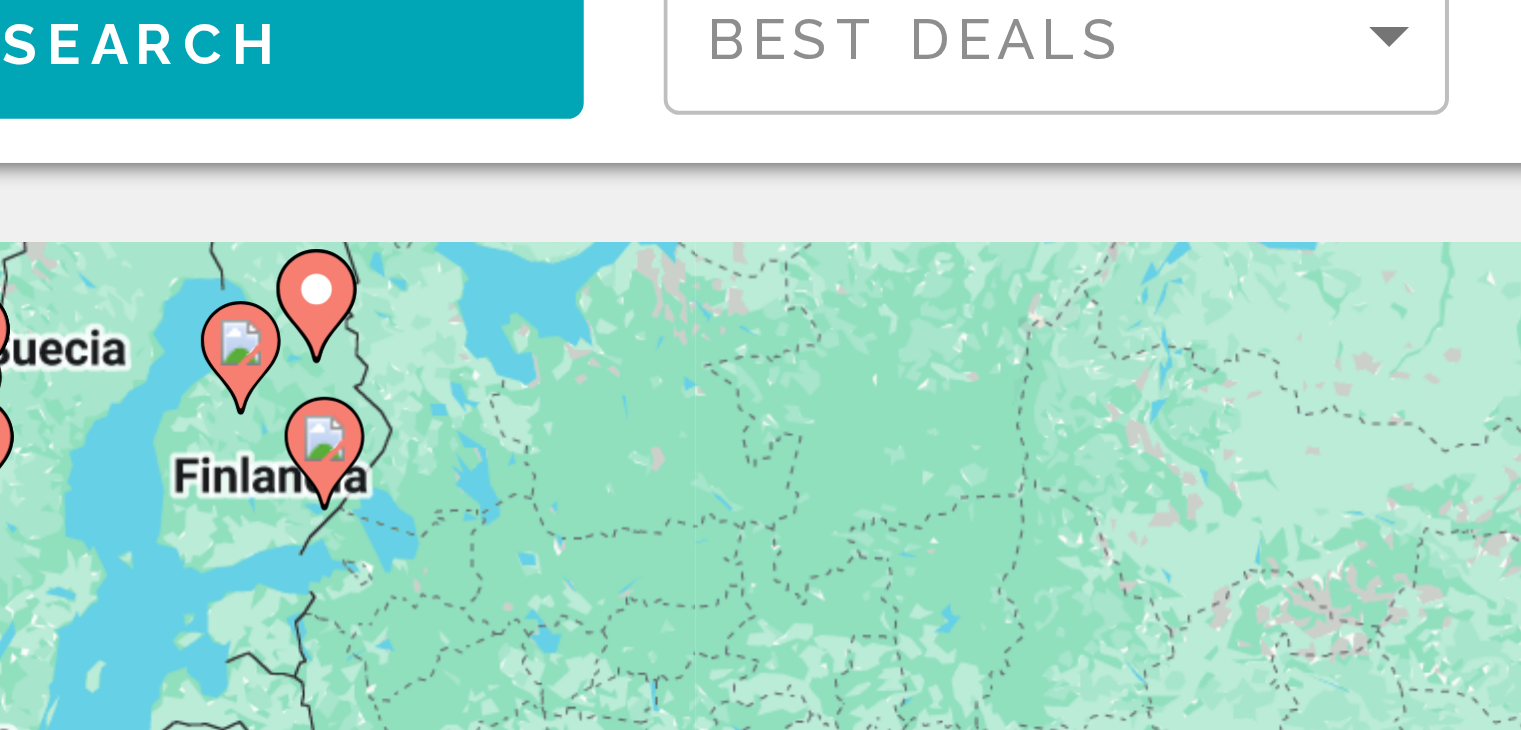 drag, startPoint x: 1061, startPoint y: 223, endPoint x: 948, endPoint y: 161, distance: 128.89143 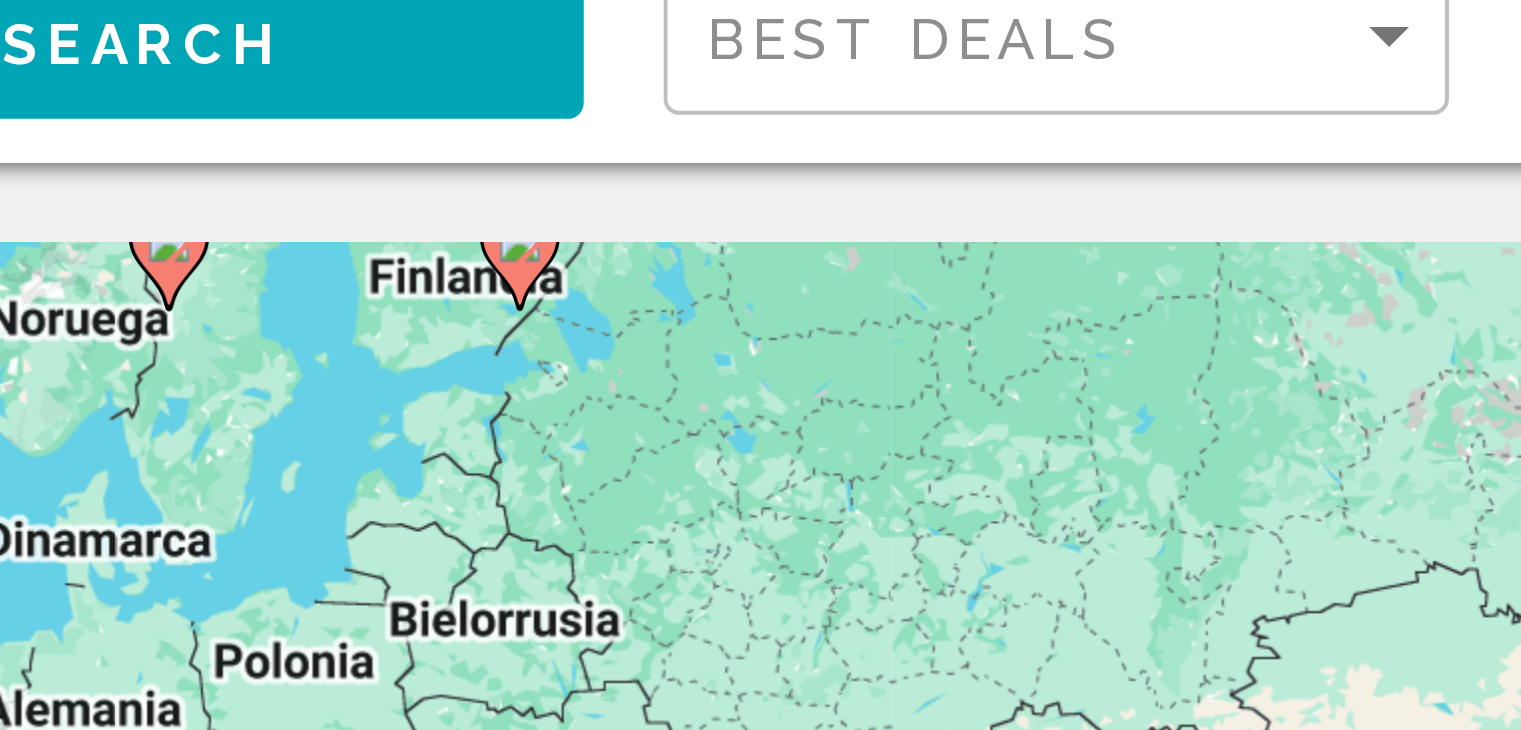 drag, startPoint x: 956, startPoint y: 185, endPoint x: 1018, endPoint y: 125, distance: 86.27862 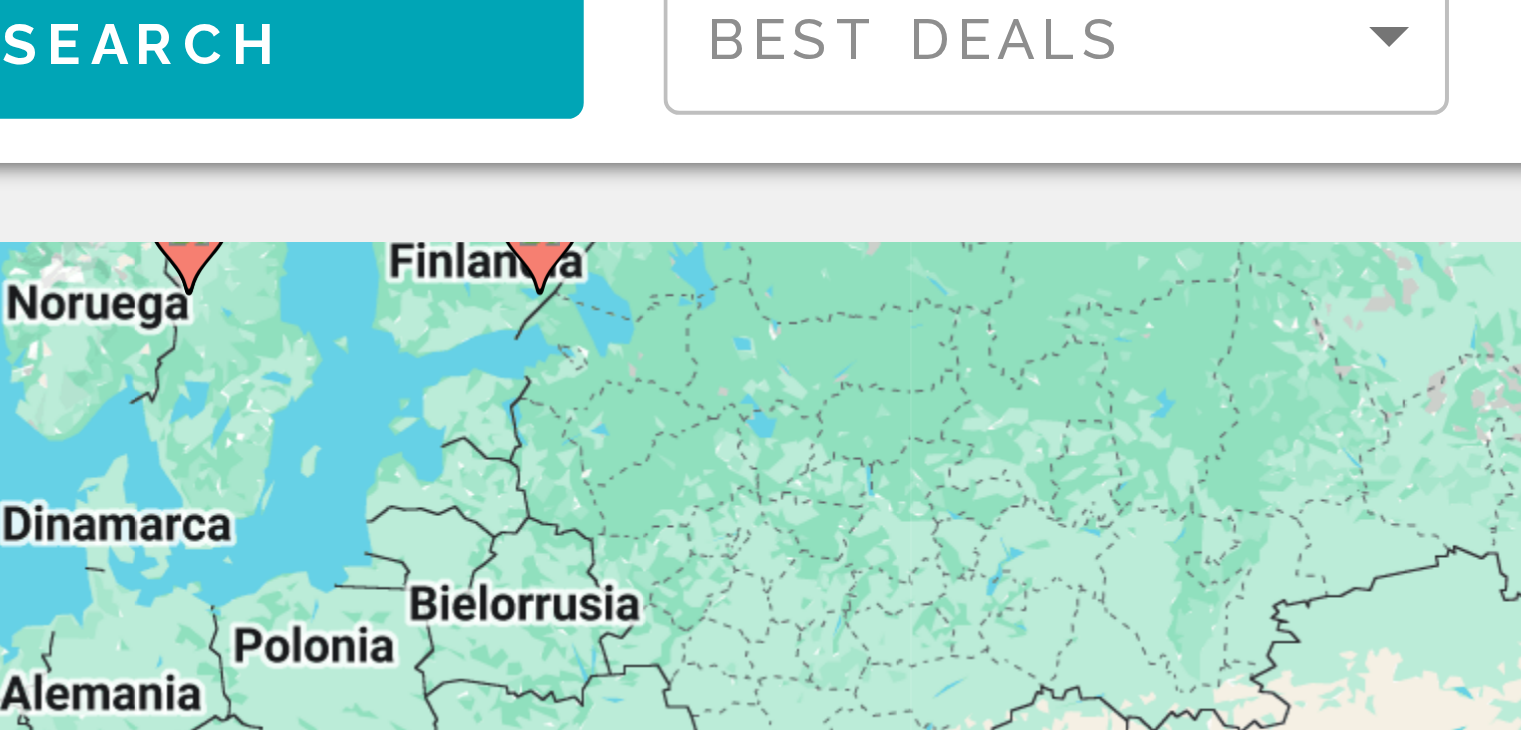 drag, startPoint x: 1064, startPoint y: 134, endPoint x: 957, endPoint y: 194, distance: 122.67436 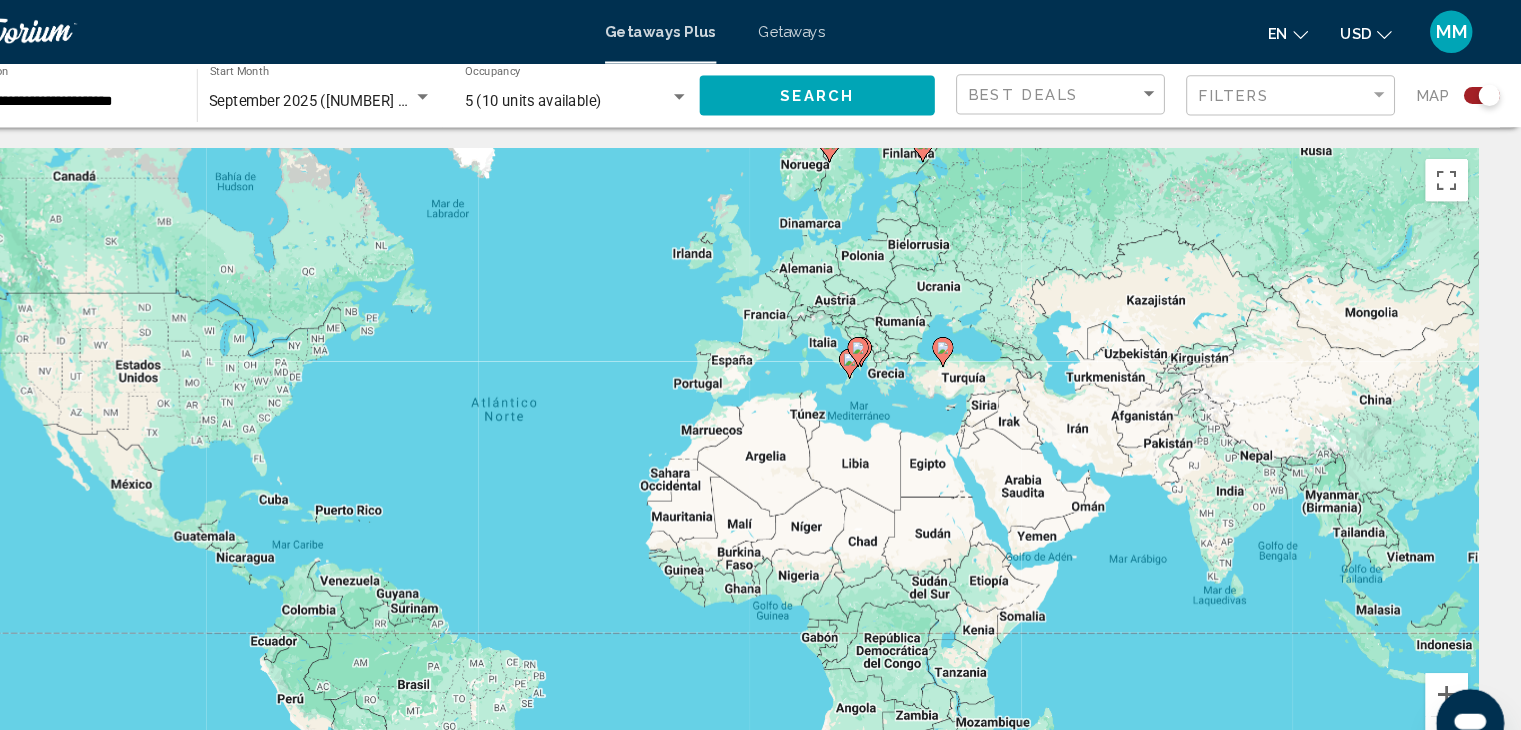 click on "5 ([NUMBER] units available) Occupancy Any Occupancy" 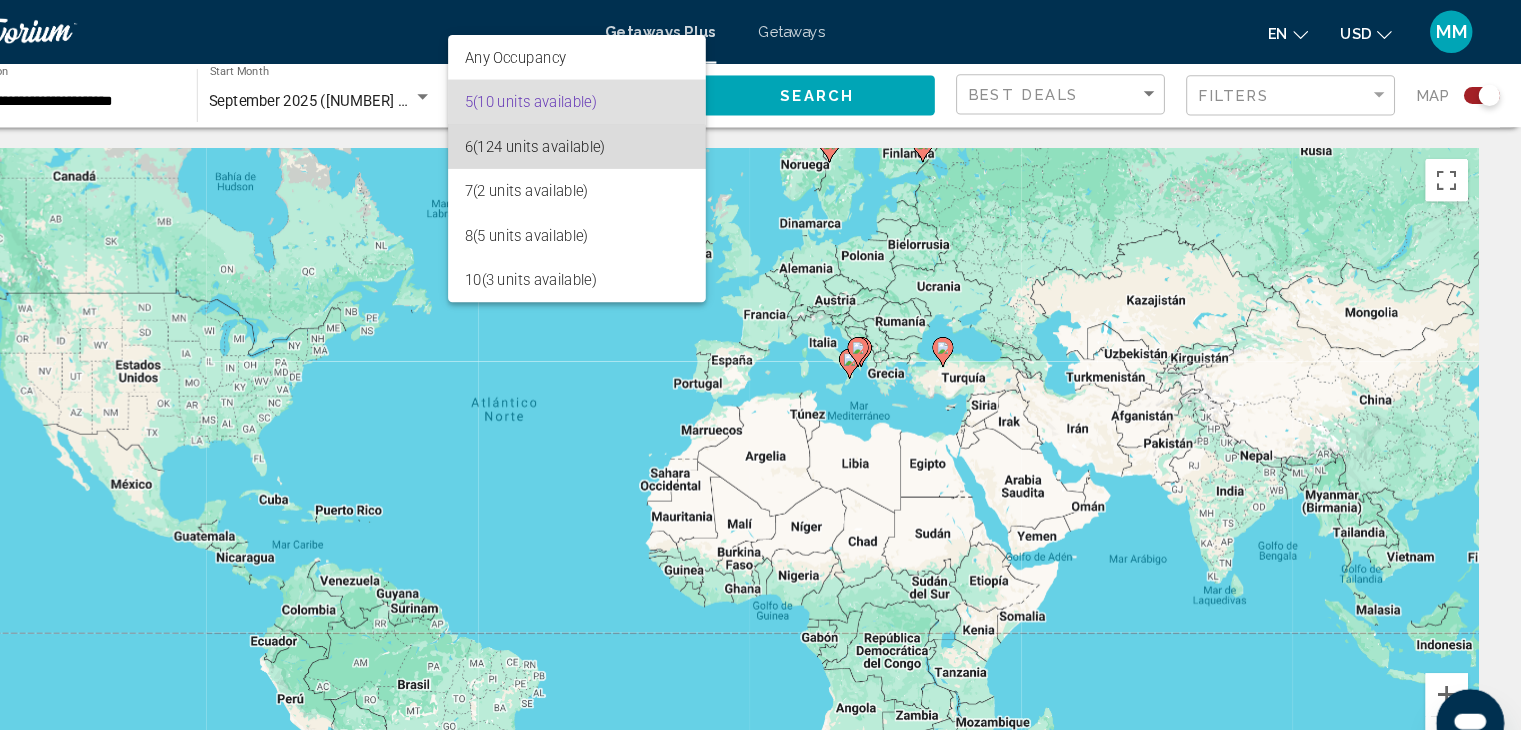click on "6  (124 units available)" at bounding box center (630, 138) 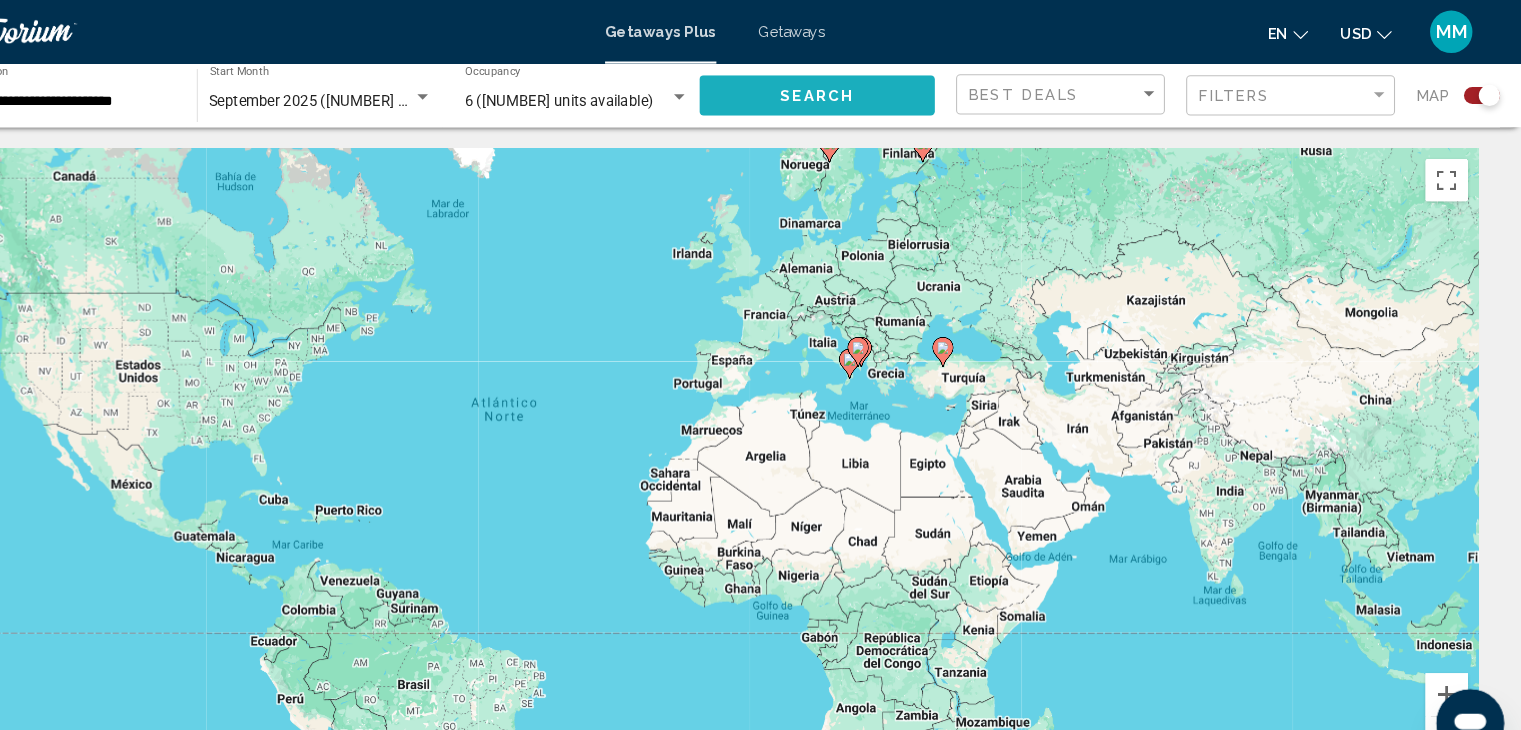 click on "Search" 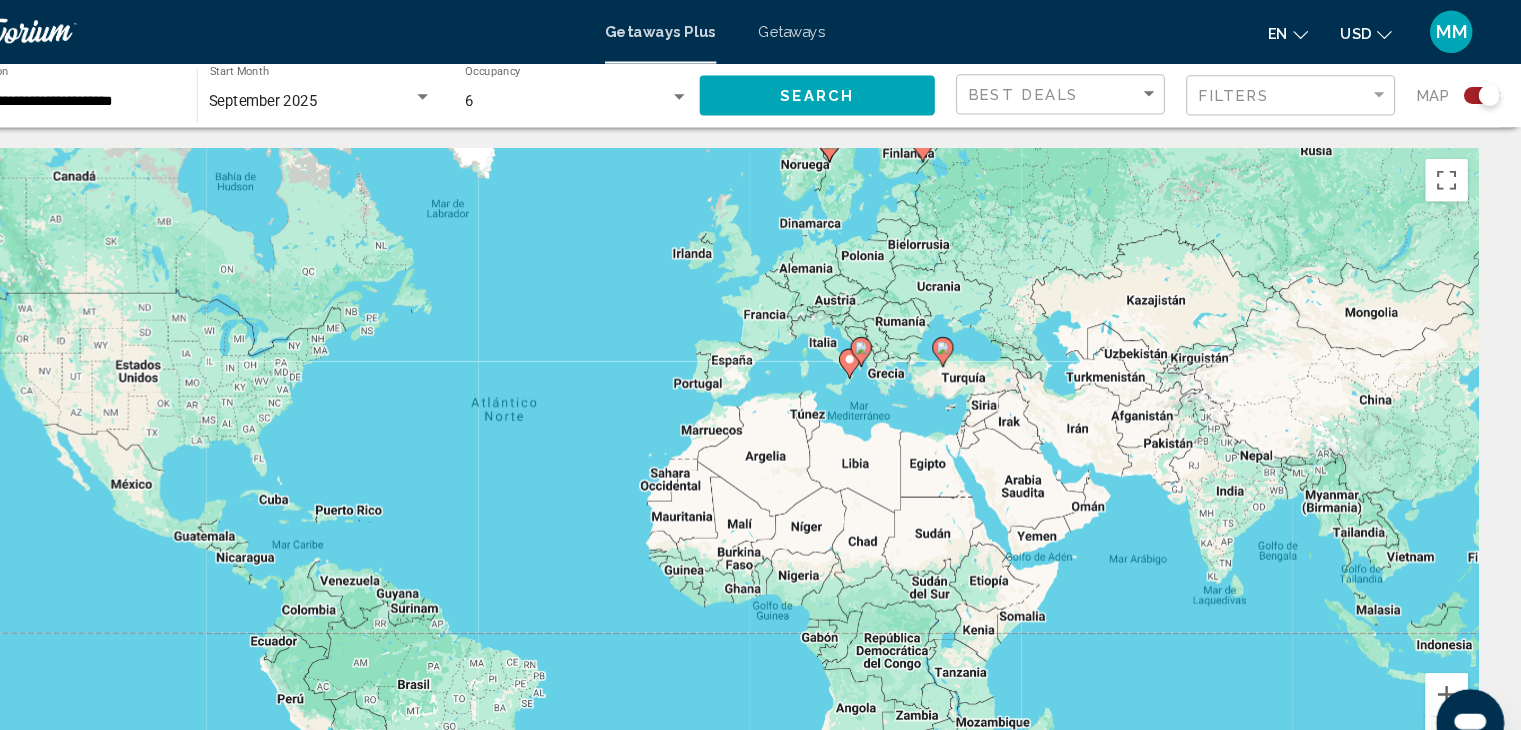 click on "Para activar la función de arrastre con el teclado, pulsa Alt + Intro. Cuando hayas habilitado esa función, usa las teclas de flecha para mover el marcador. Para completar el arrastre, pulsa Intro. Para cancelar, pulsa Escape." at bounding box center [760, 440] 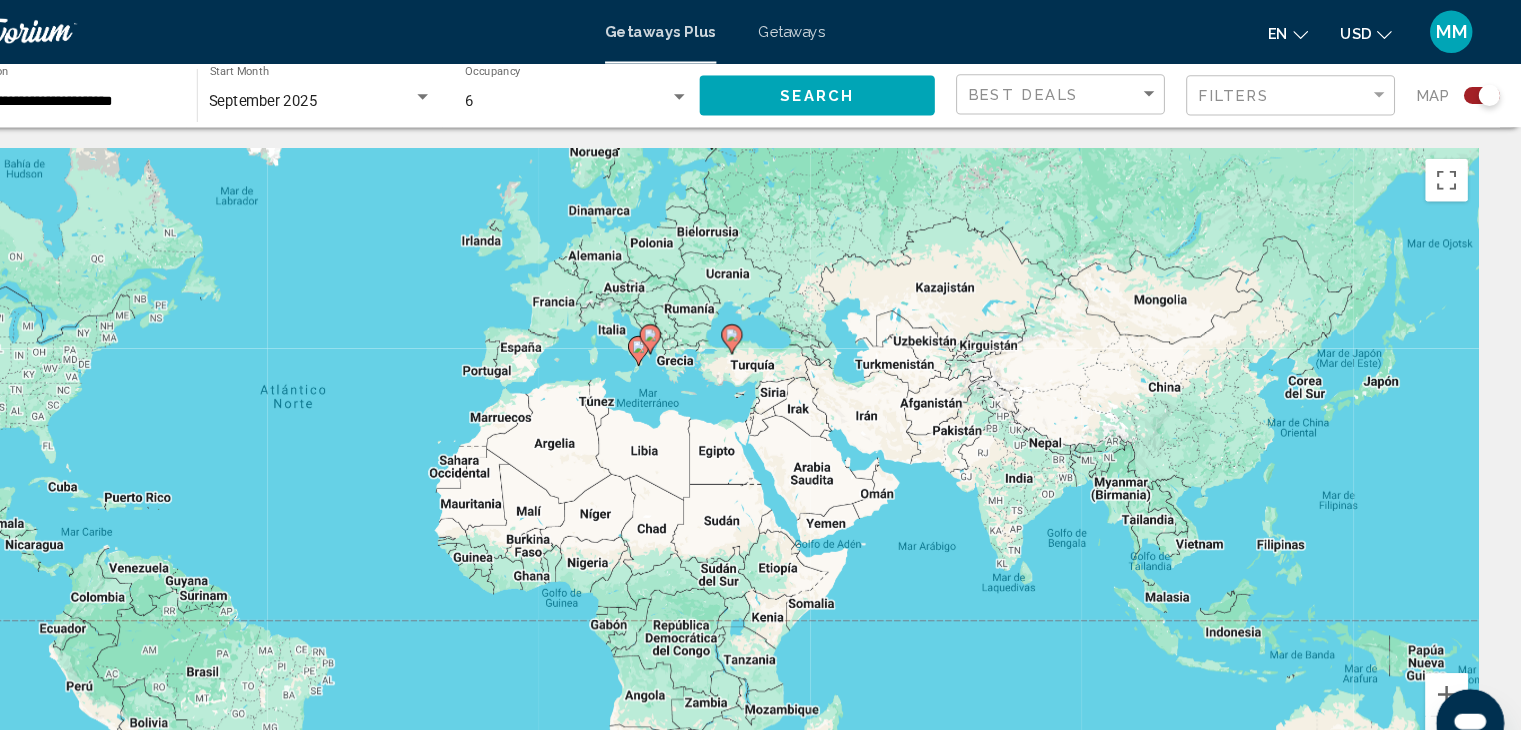 drag, startPoint x: 895, startPoint y: 222, endPoint x: 691, endPoint y: 212, distance: 204.24495 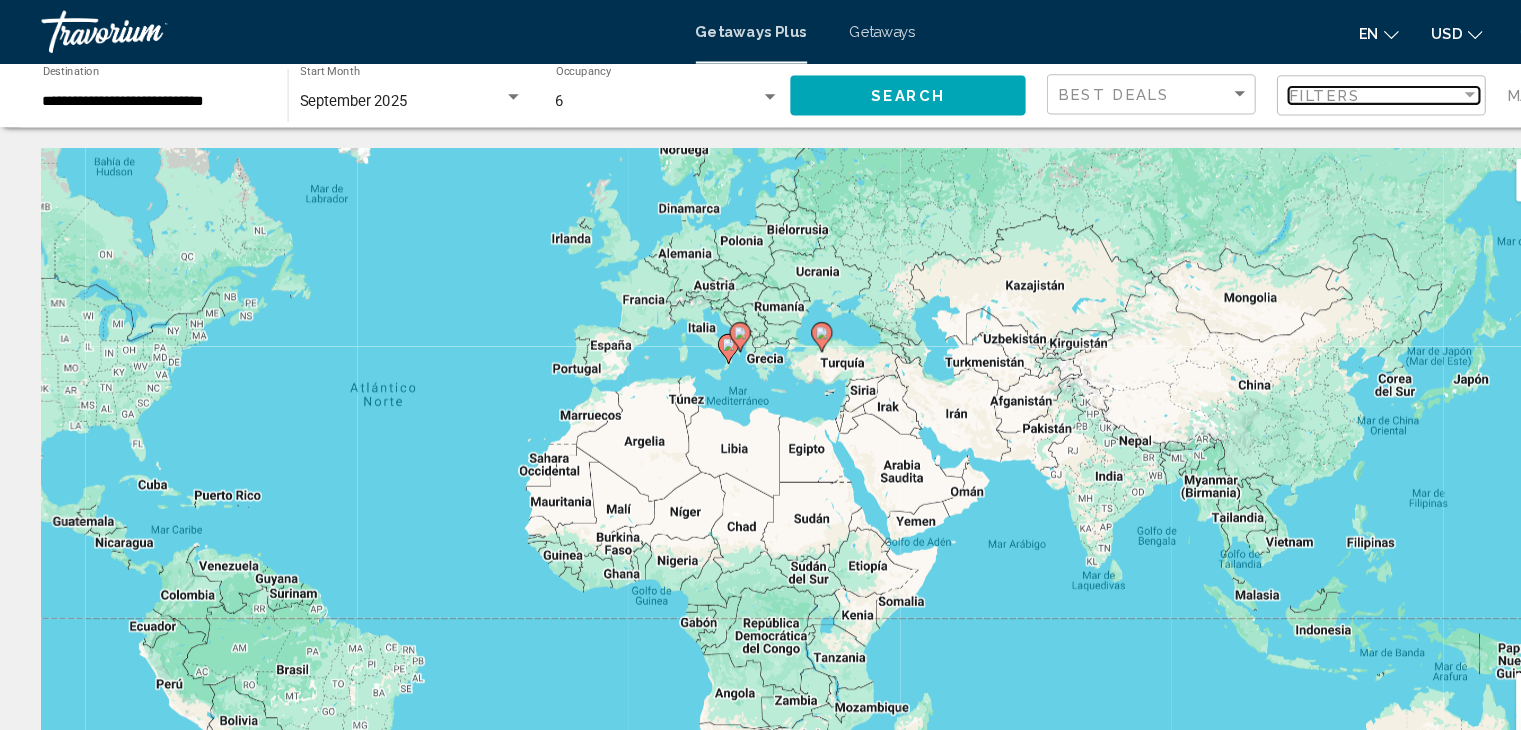 click on "Filters" at bounding box center [1250, 90] 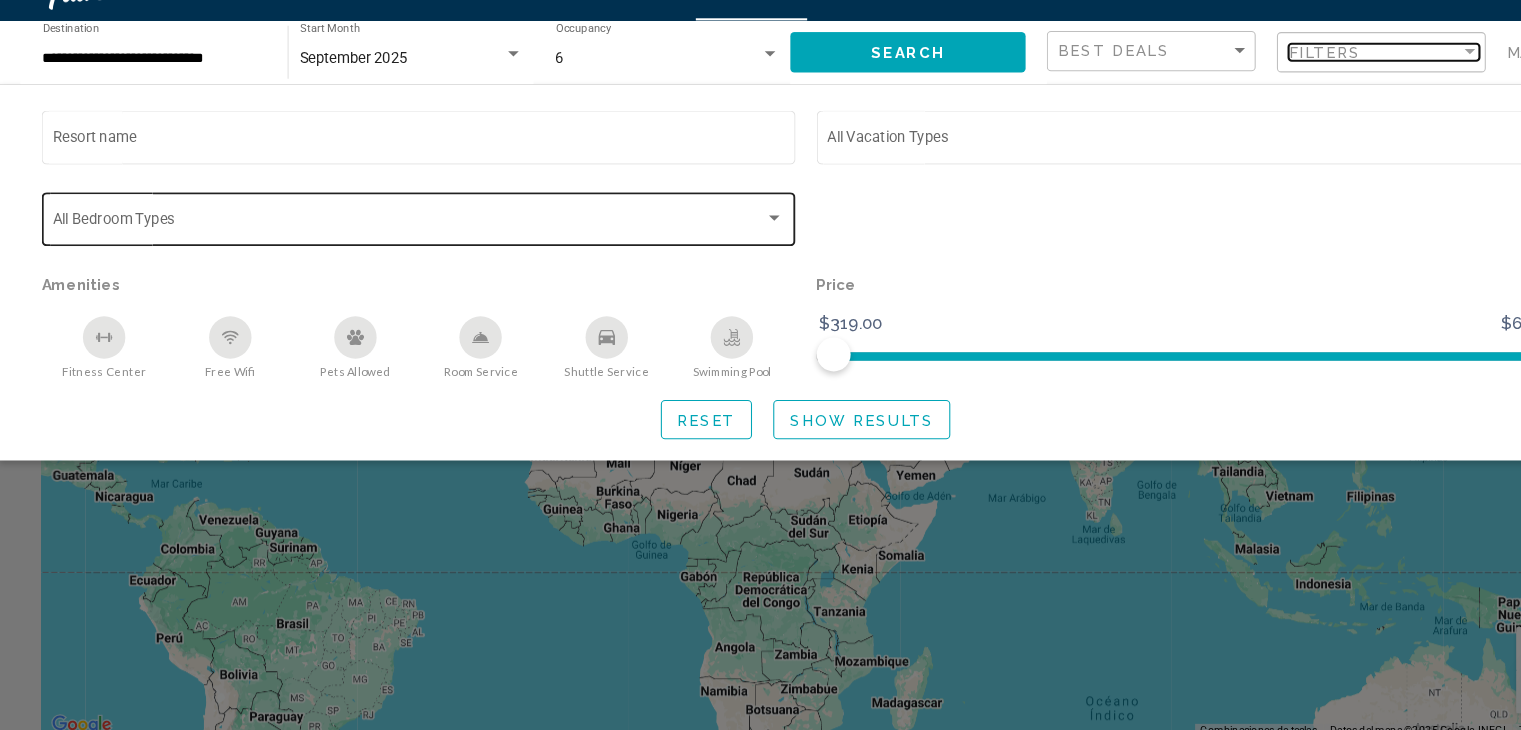 scroll, scrollTop: 0, scrollLeft: 0, axis: both 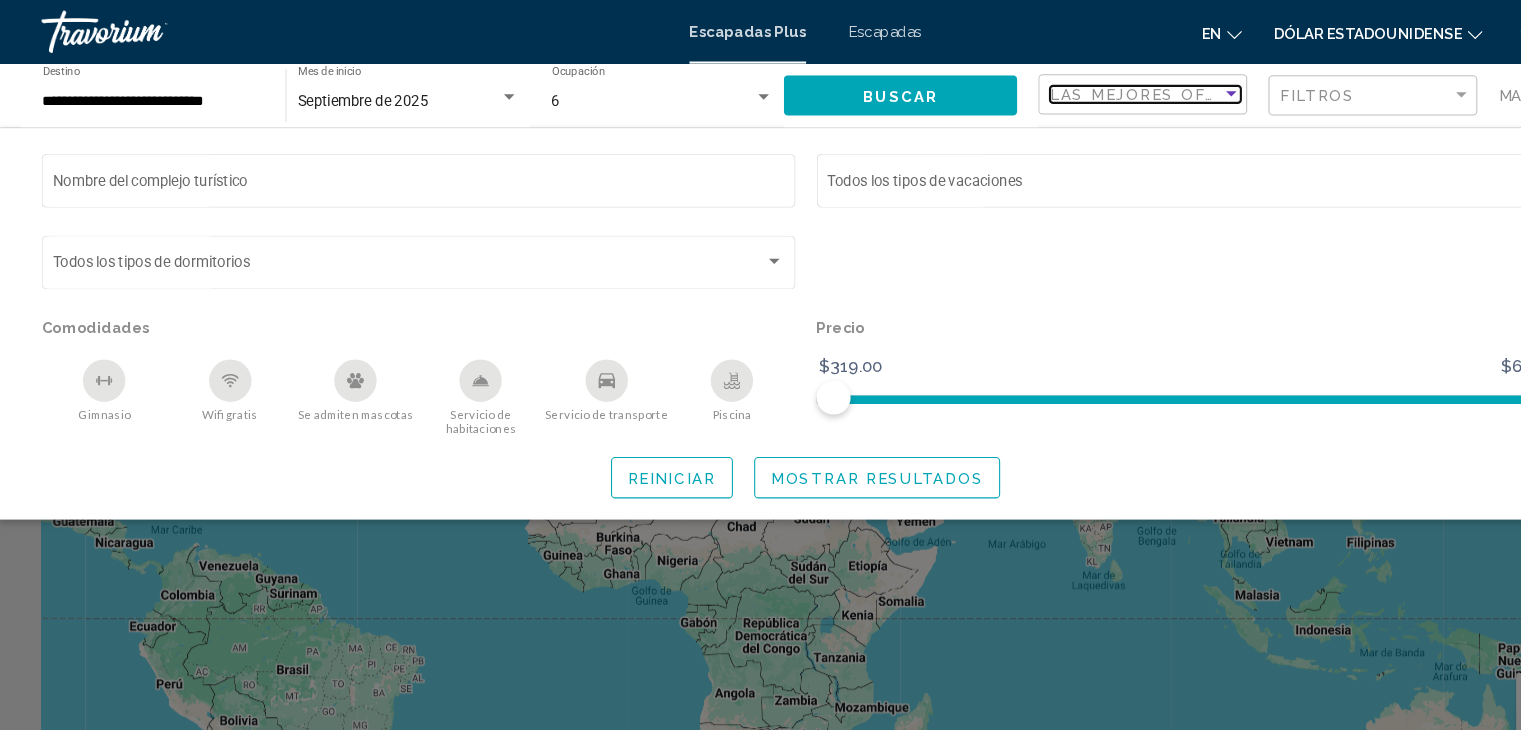 click on "Las mejores ofertas" at bounding box center [1091, 89] 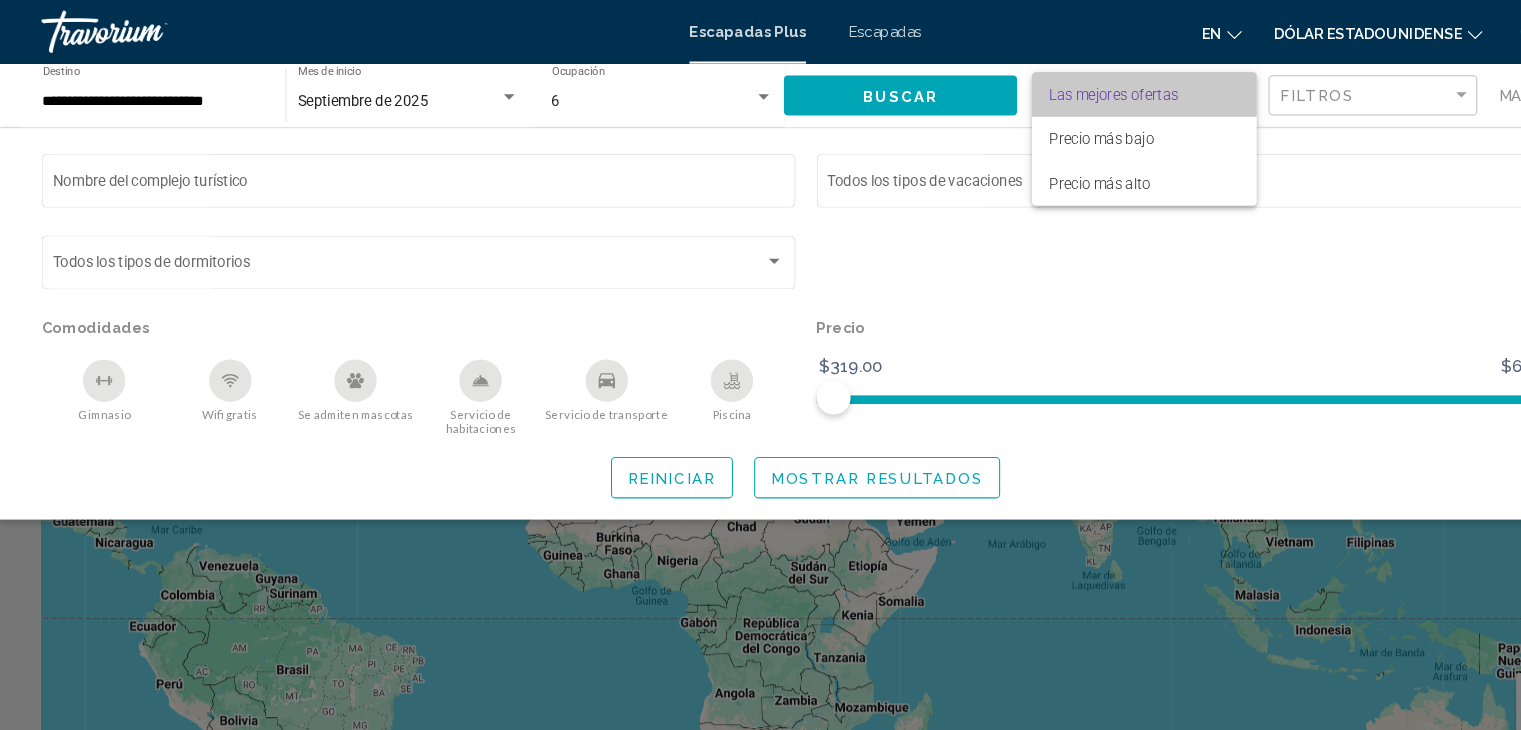 click on "Las mejores ofertas" at bounding box center (1051, 89) 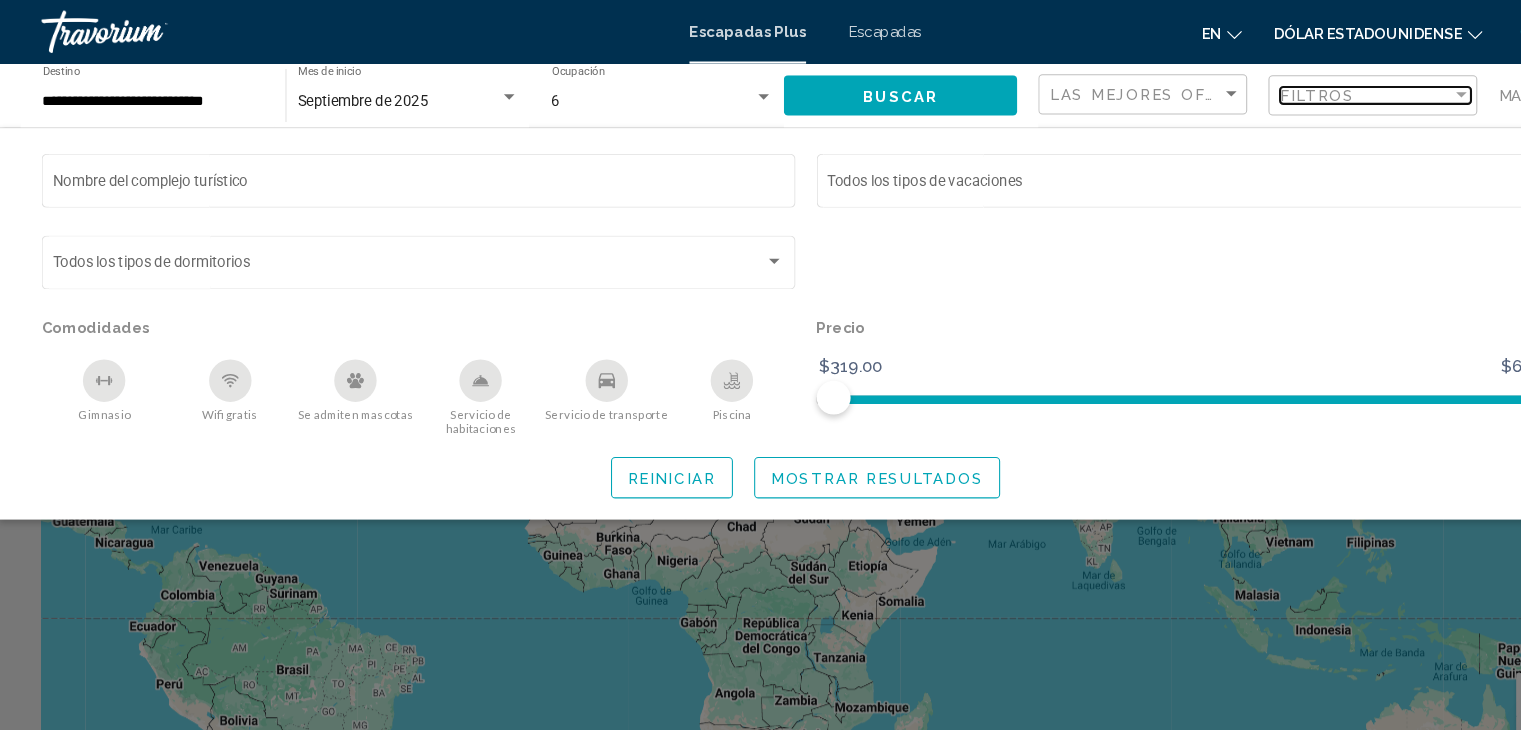 click on "Filtros" at bounding box center [1243, 90] 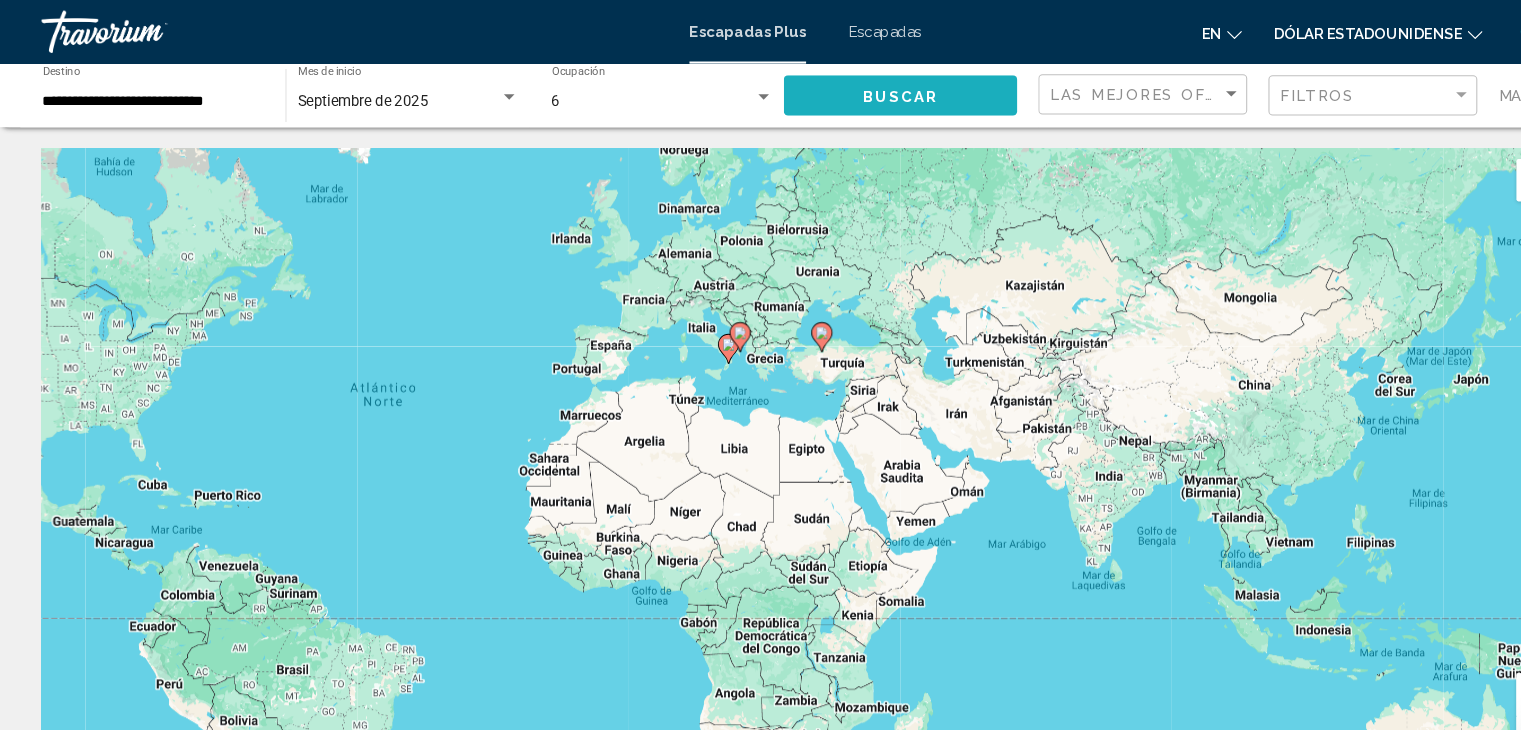 click on "Buscar" 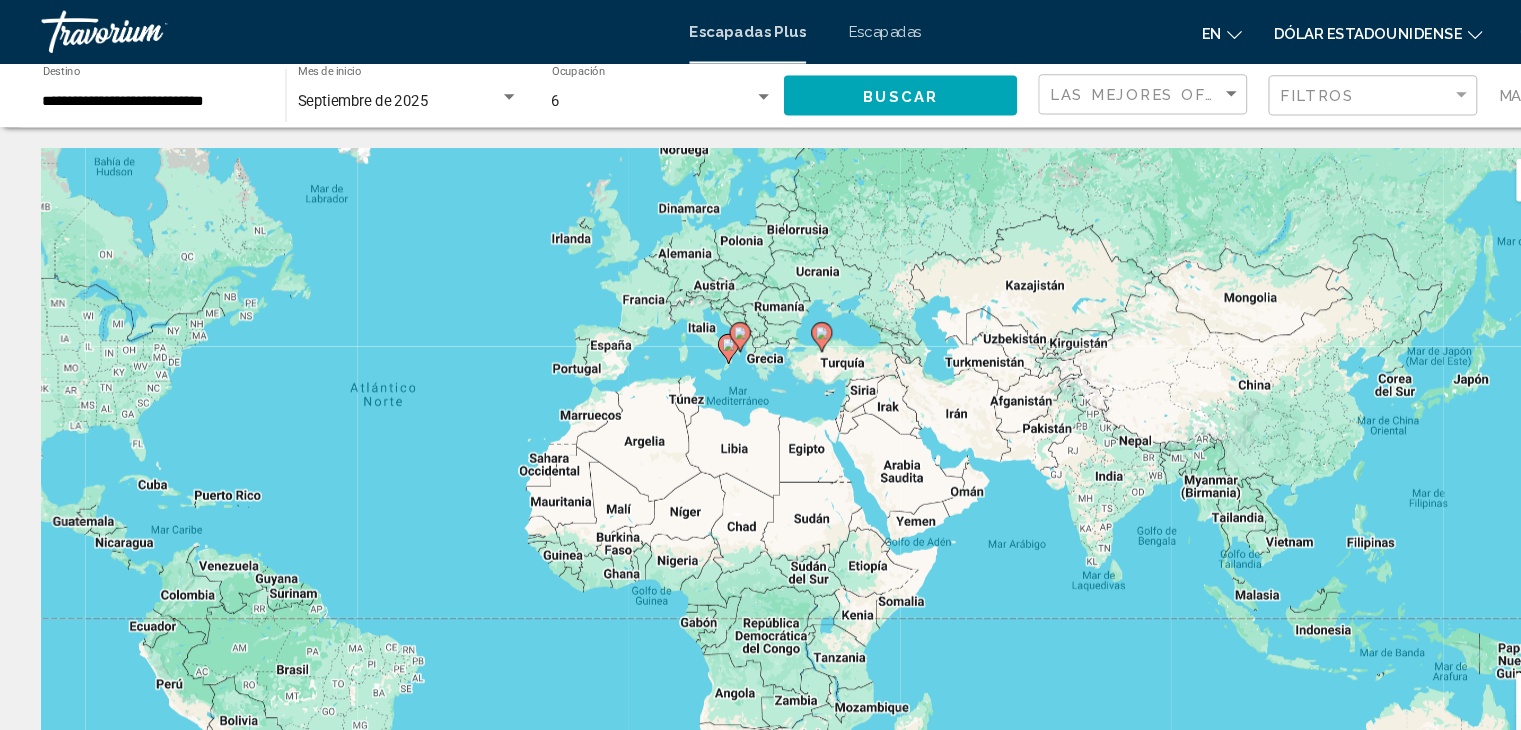 click on "Escapadas" at bounding box center [835, 30] 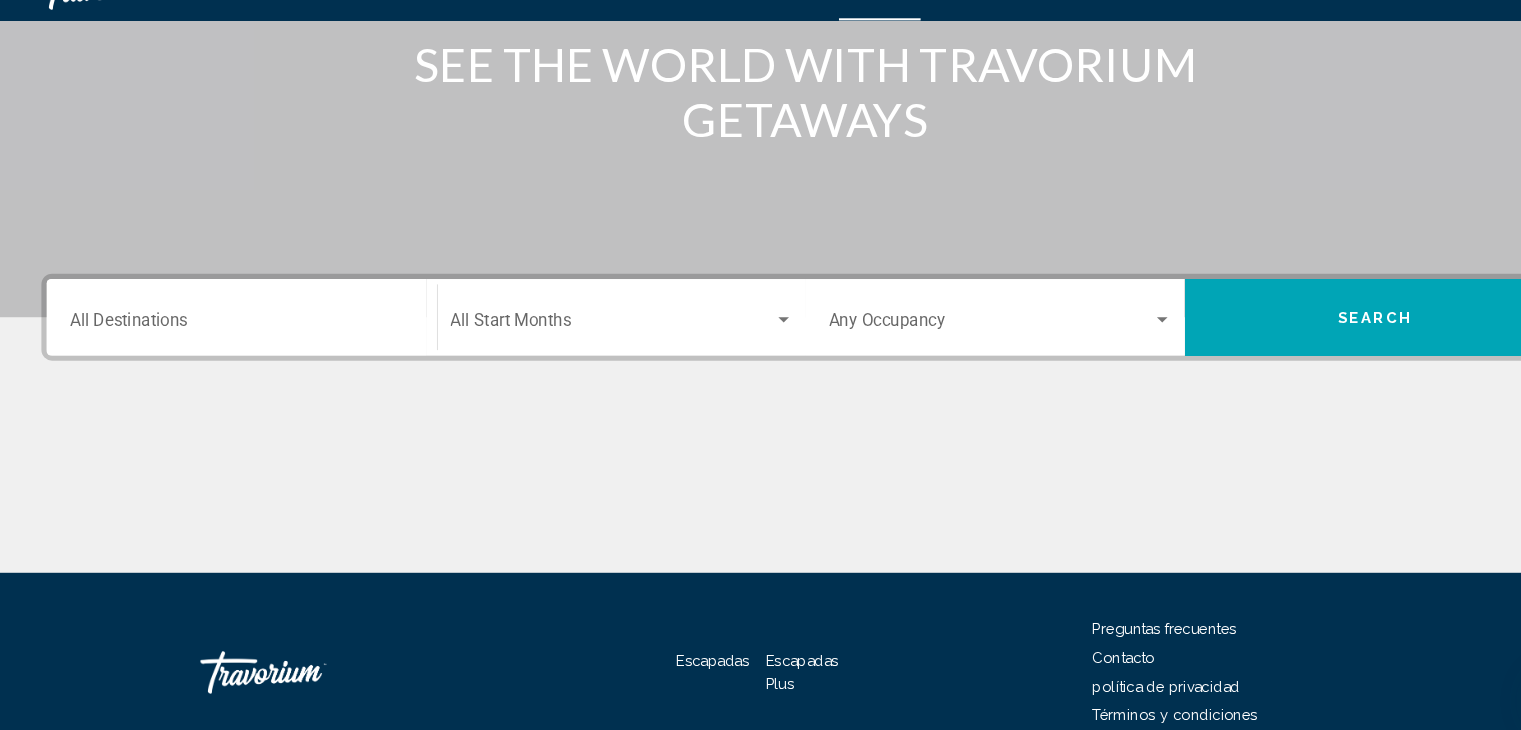 scroll, scrollTop: 266, scrollLeft: 0, axis: vertical 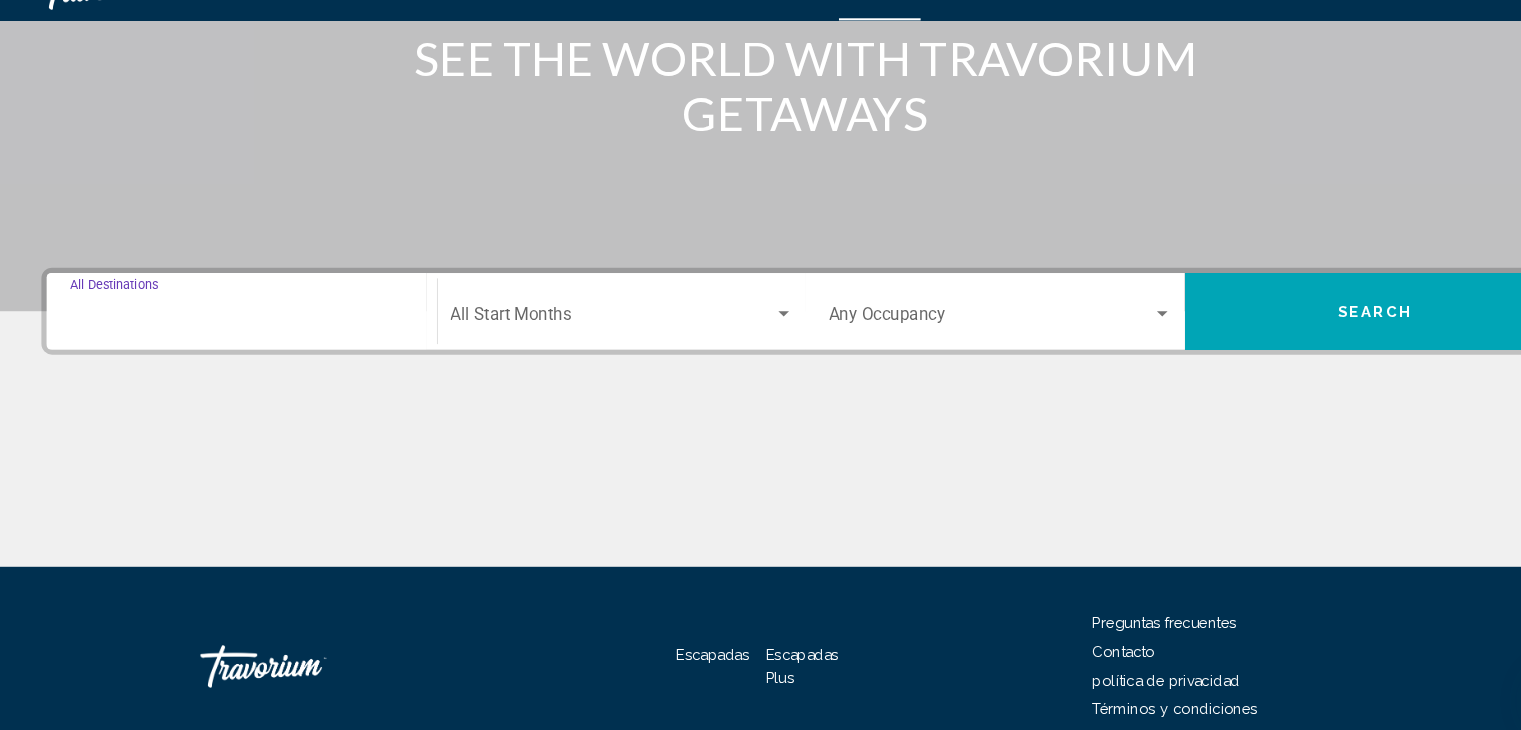 click on "Destination All Destinations" at bounding box center [229, 341] 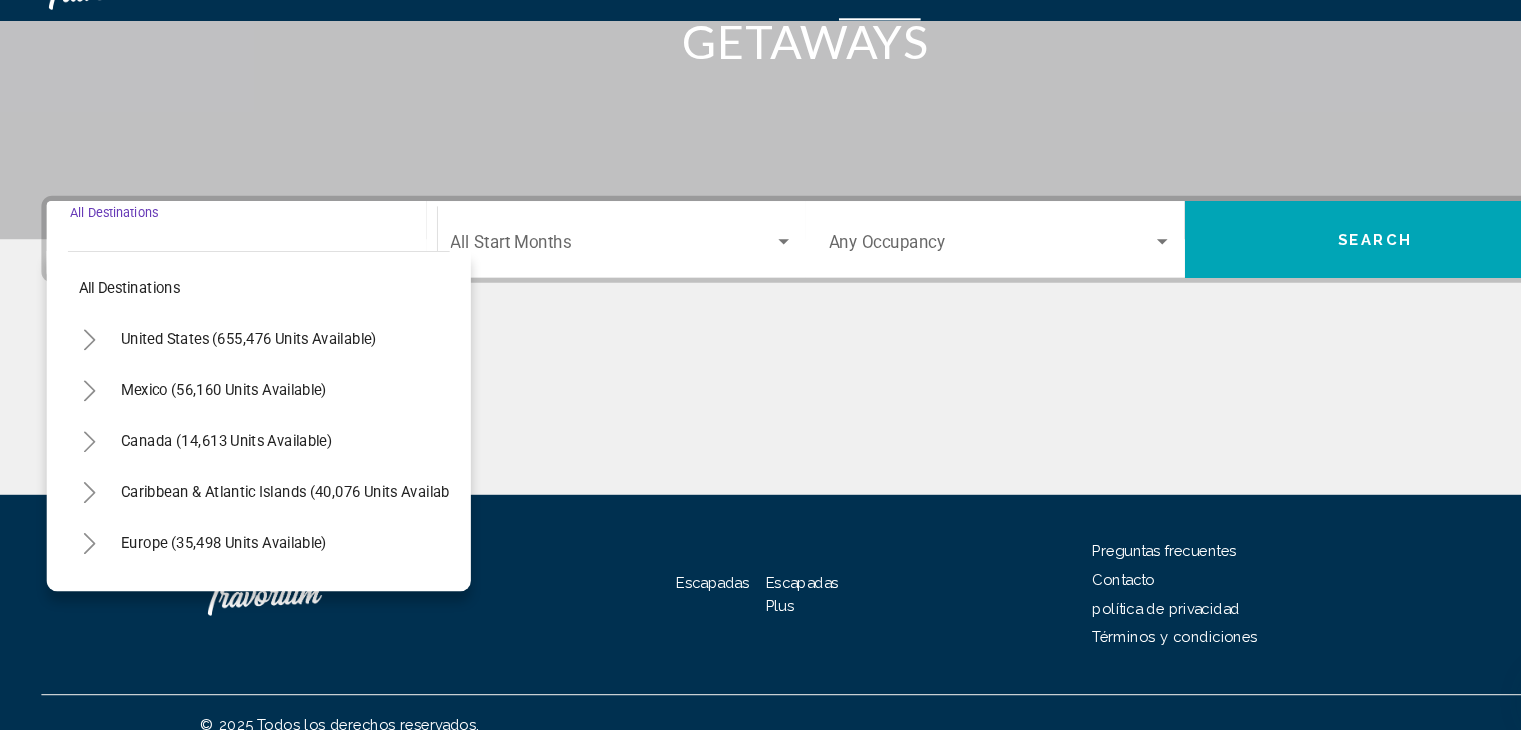 scroll, scrollTop: 356, scrollLeft: 0, axis: vertical 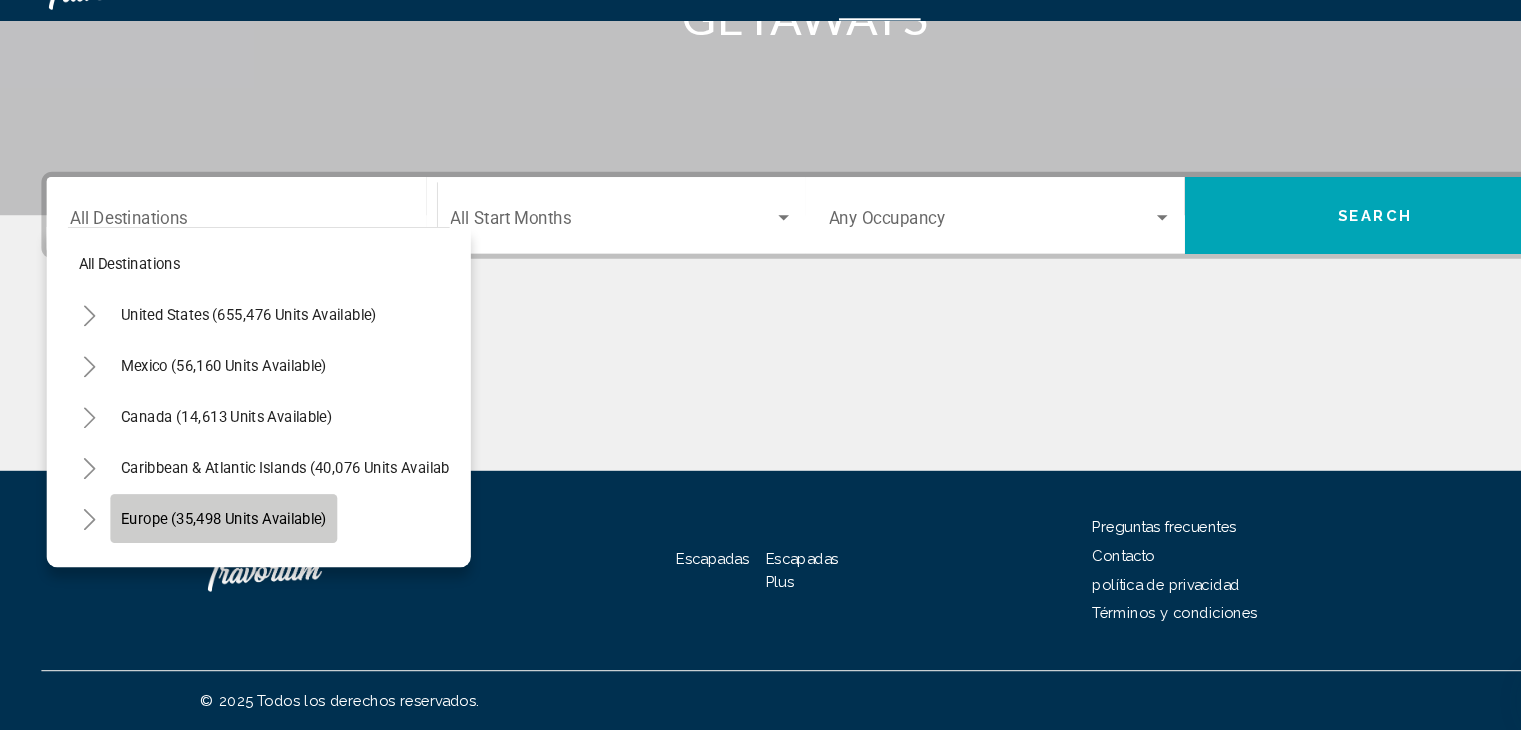 click on "Europe (35,498 units available)" 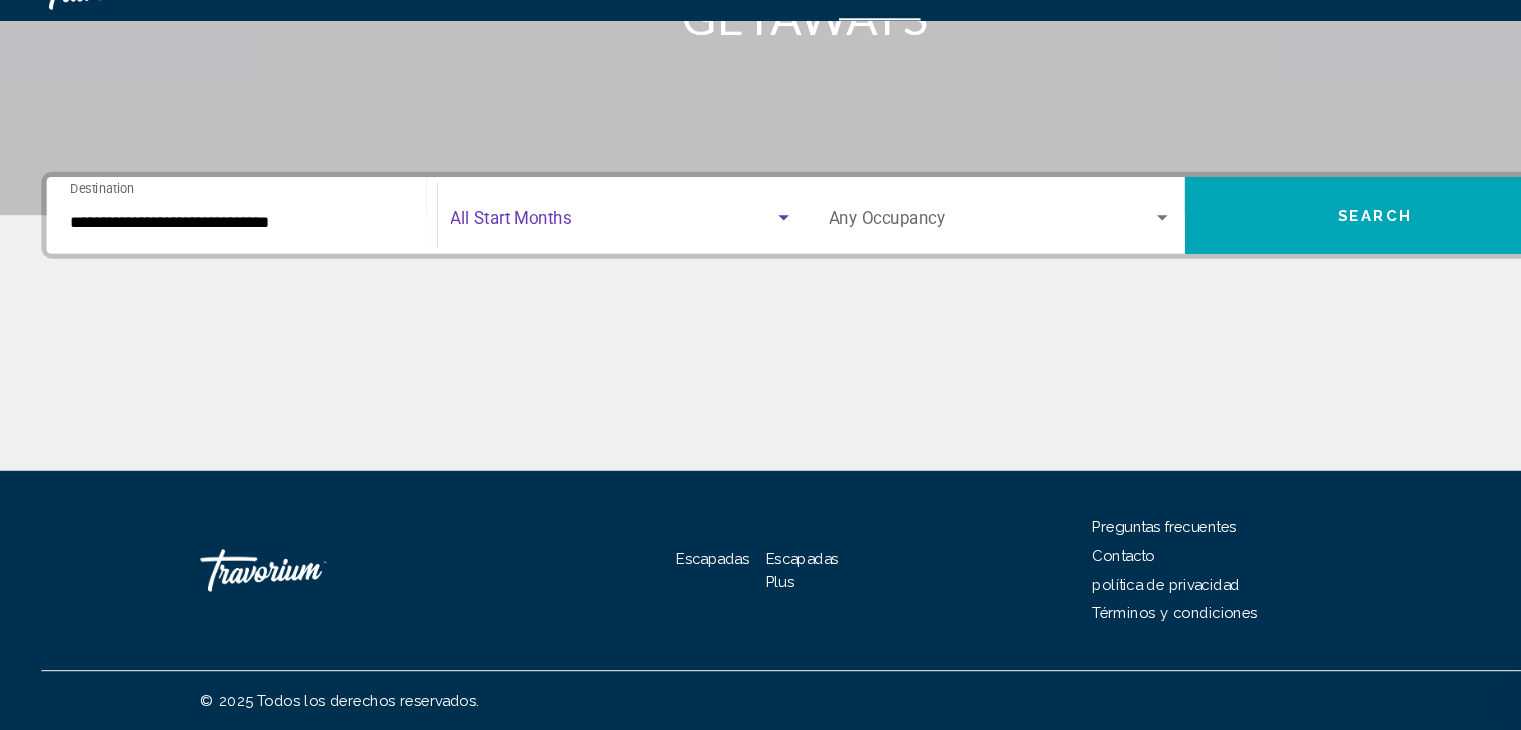 click at bounding box center (578, 251) 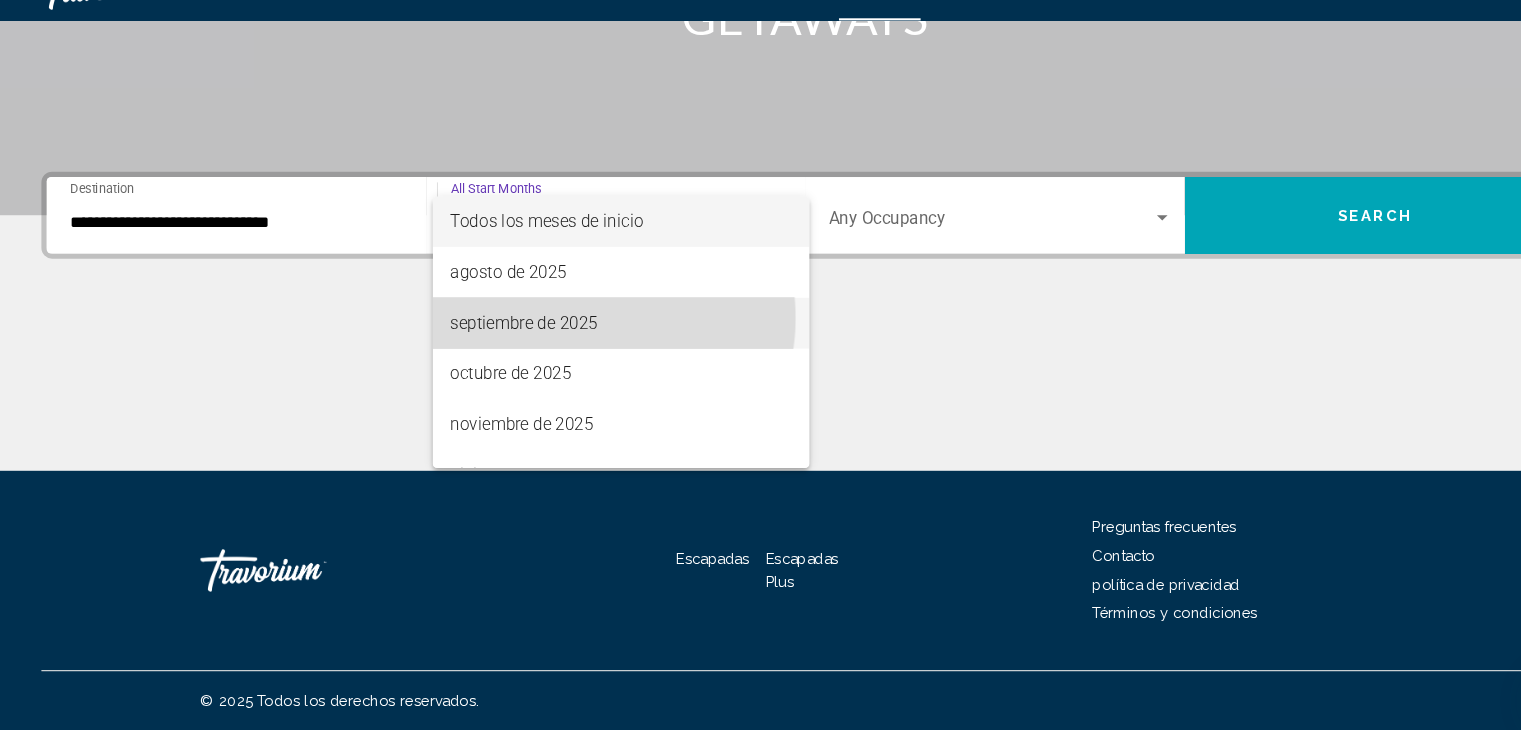 click on "septiembre de 2025" at bounding box center [494, 345] 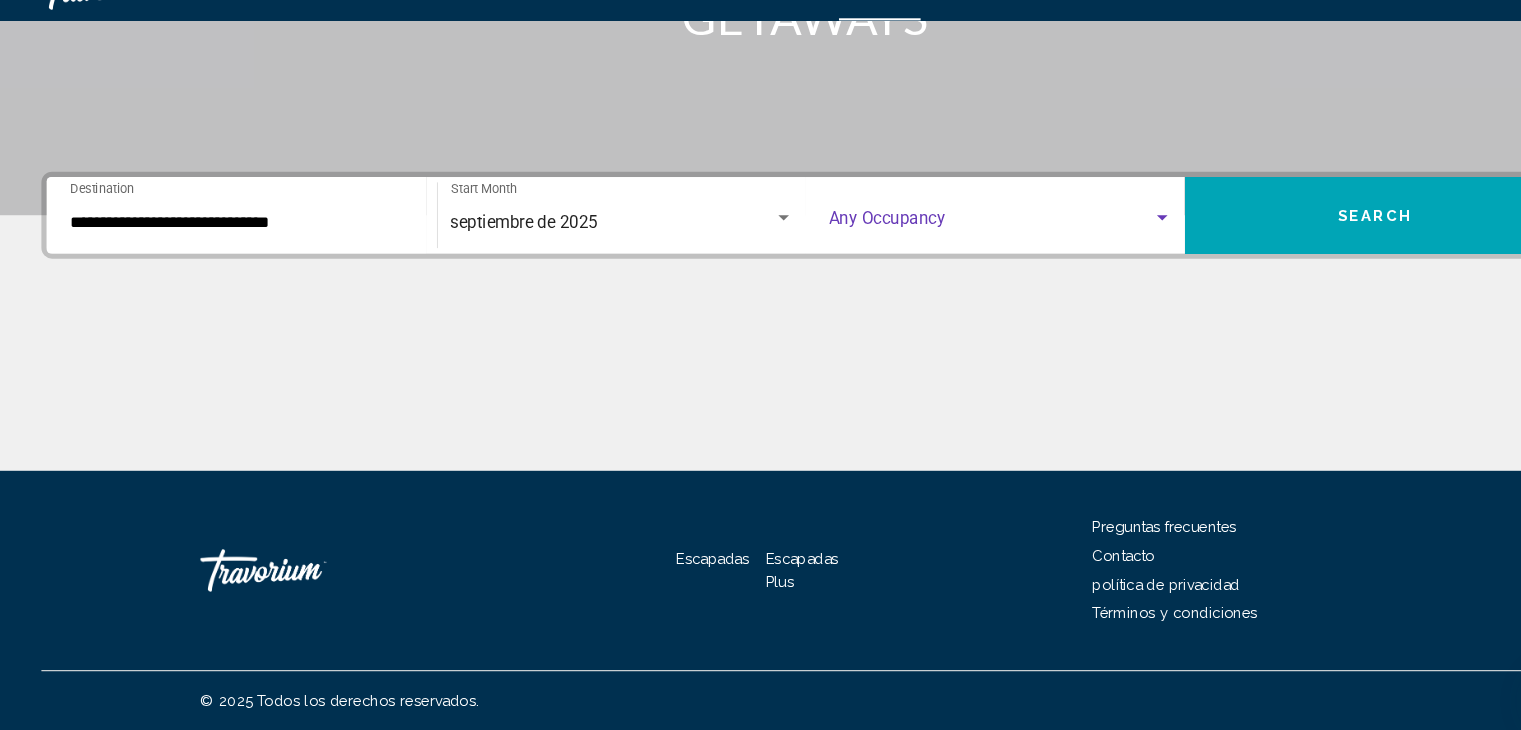 click at bounding box center [936, 251] 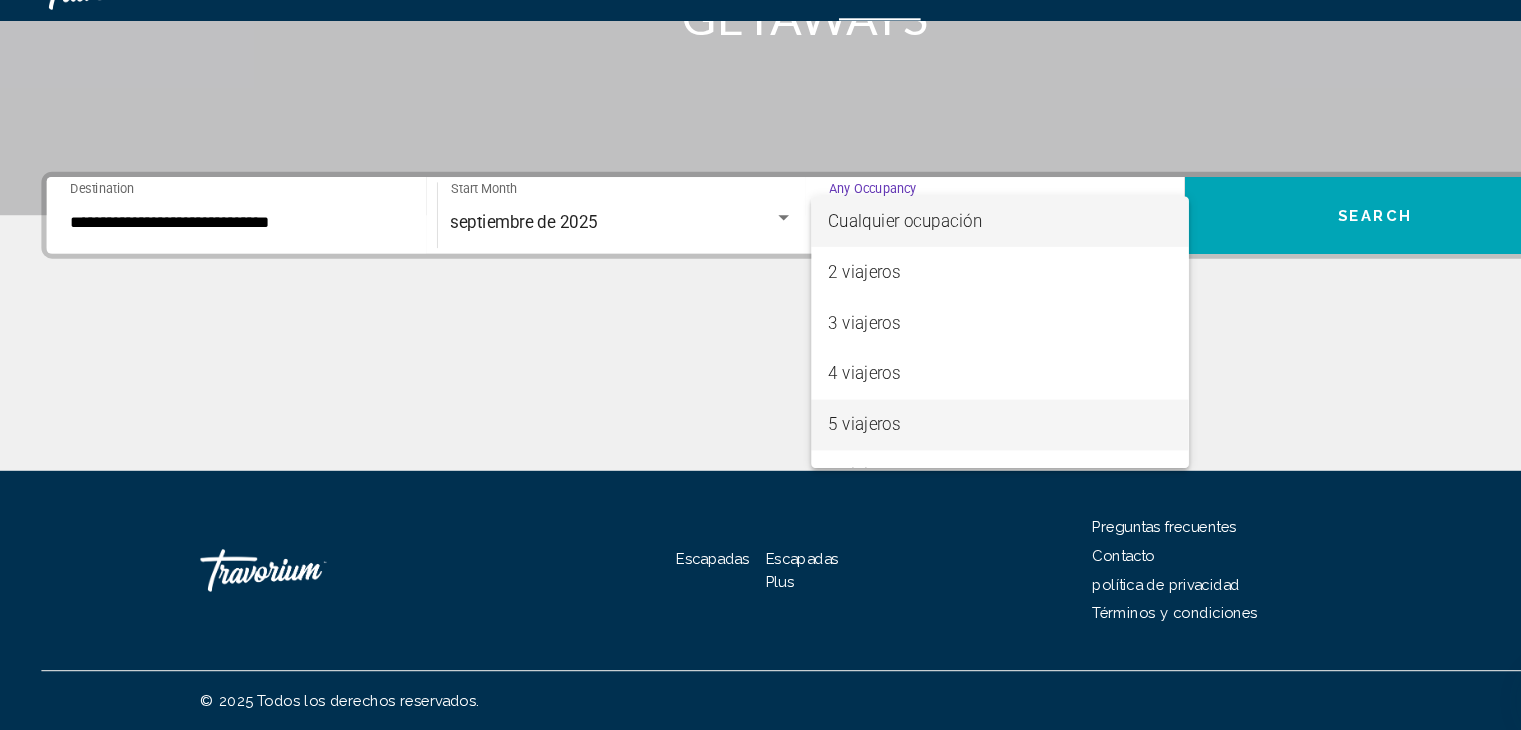 scroll, scrollTop: 64, scrollLeft: 0, axis: vertical 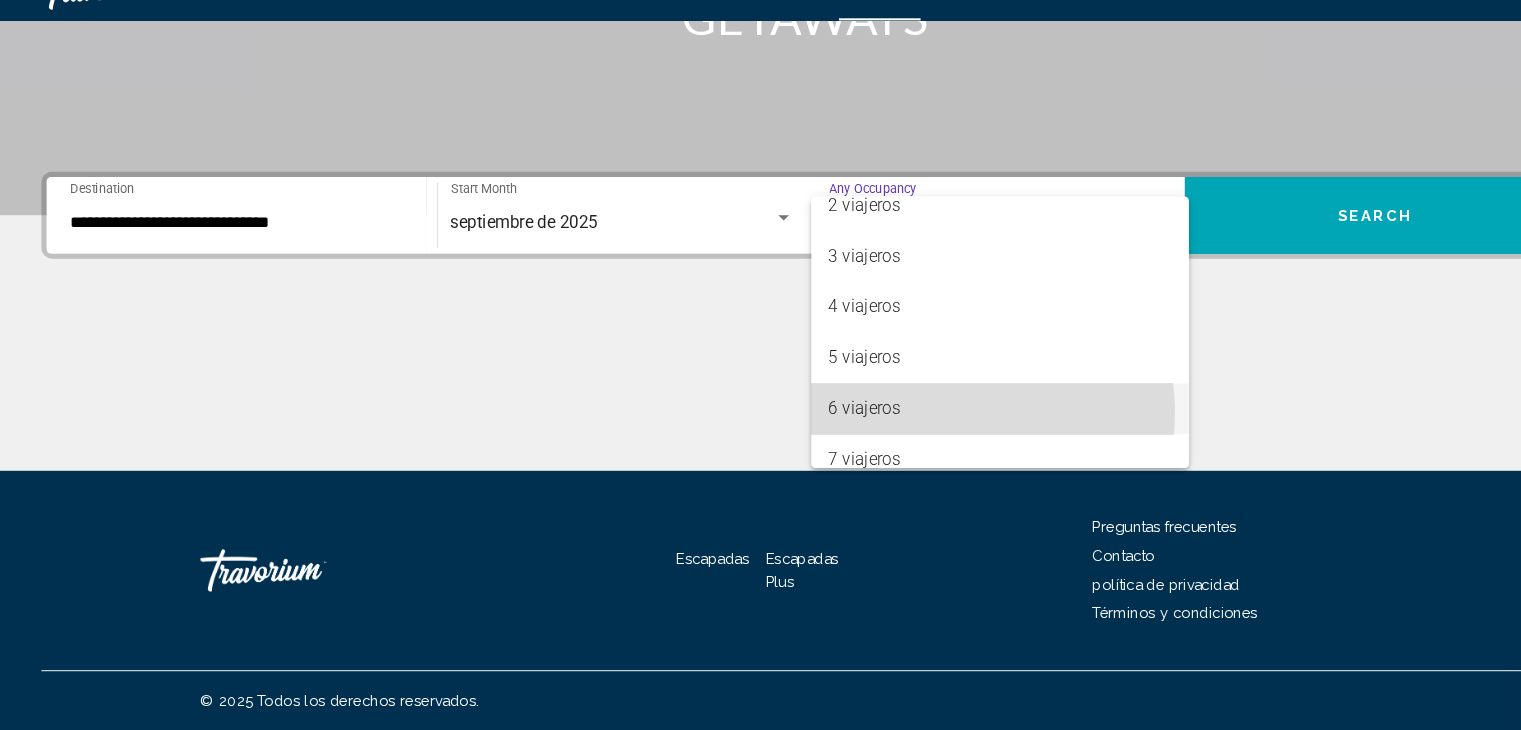click on "6 viajeros" at bounding box center [944, 426] 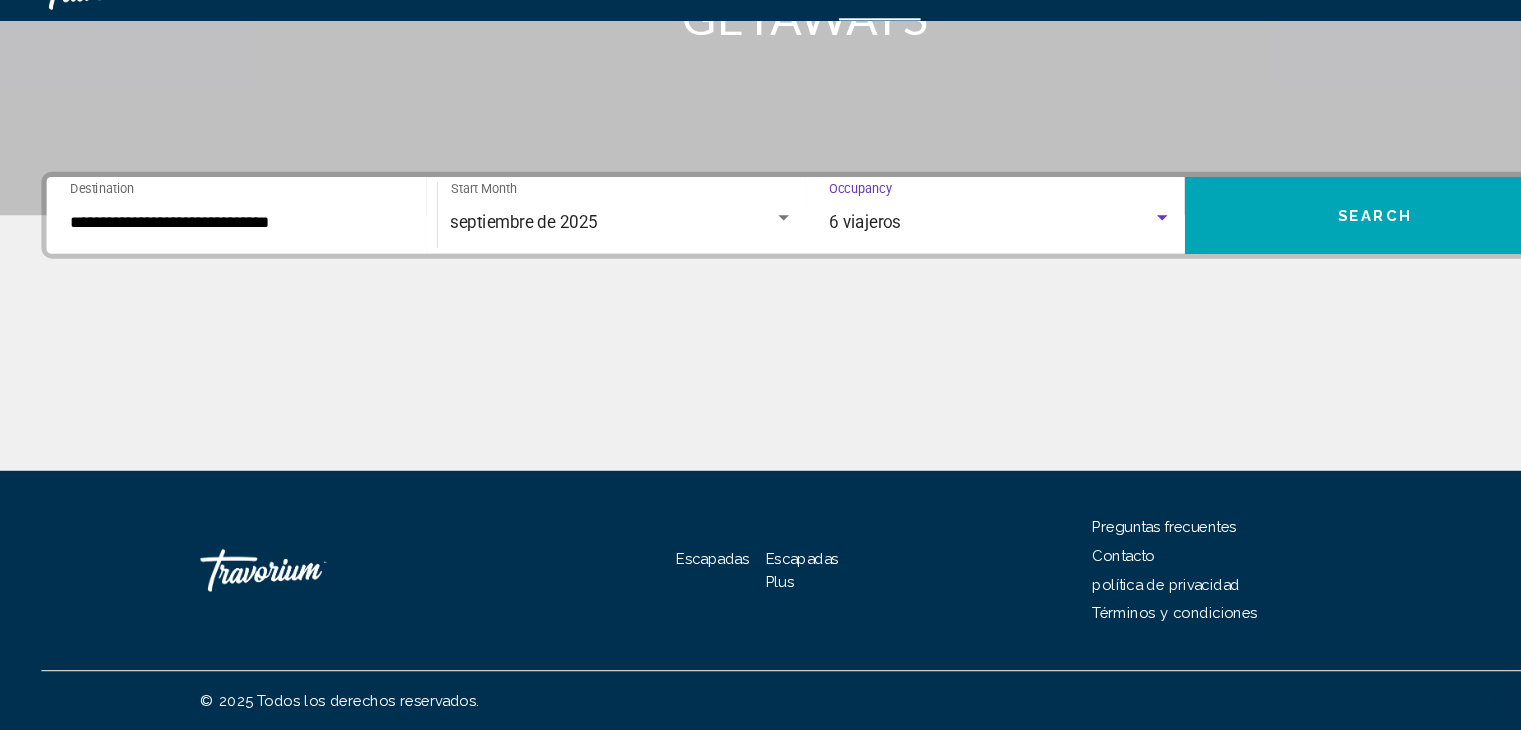click on "Search" at bounding box center (1297, 245) 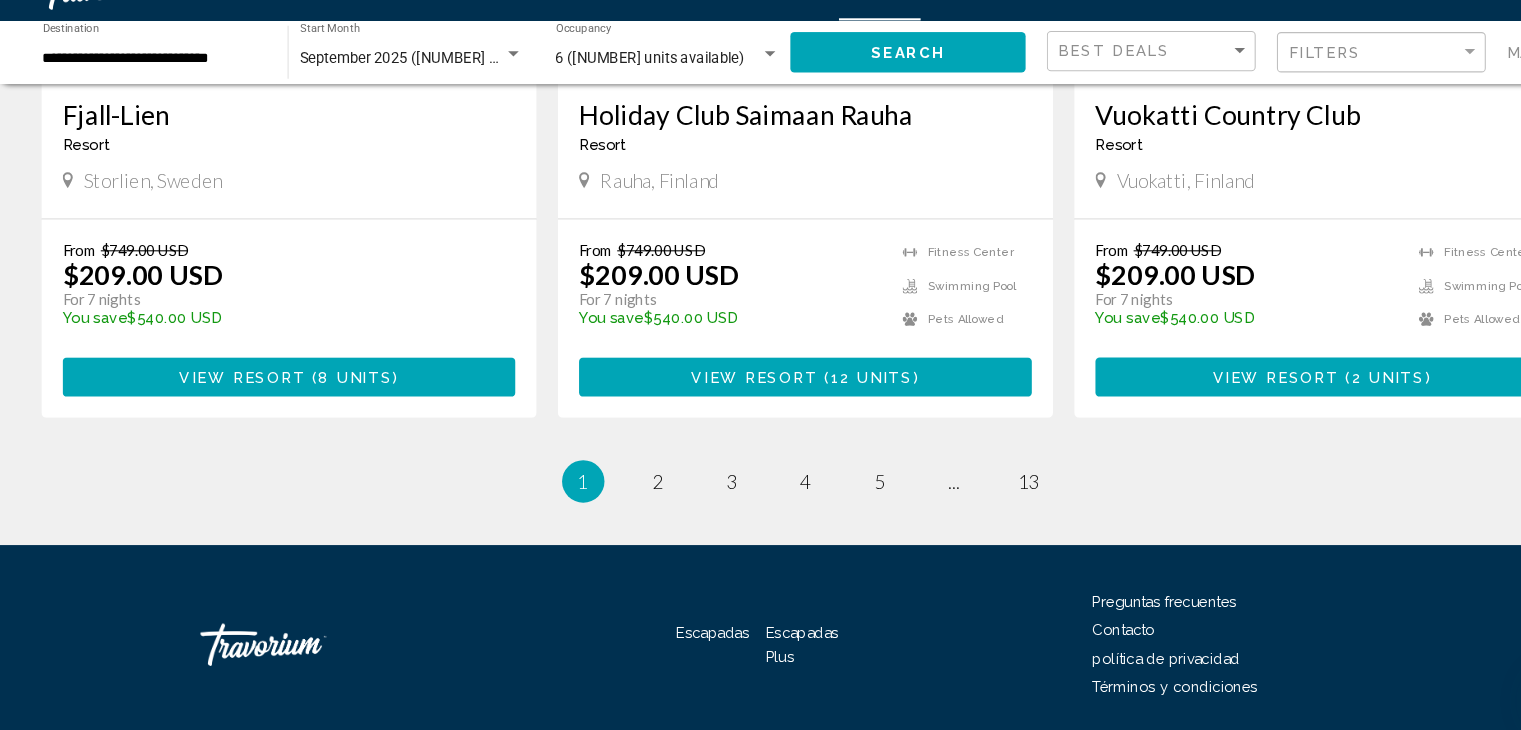 scroll, scrollTop: 2460, scrollLeft: 0, axis: vertical 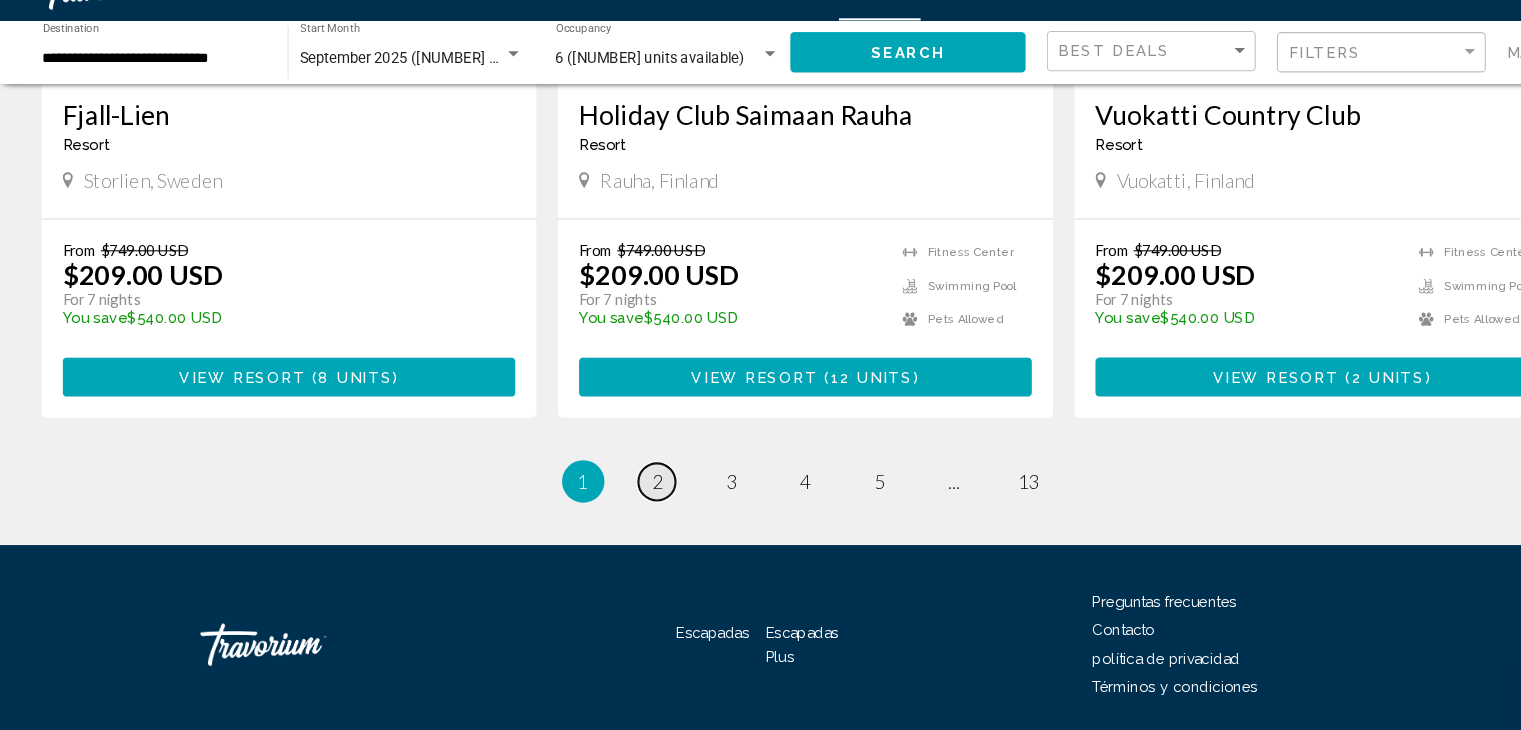 click on "2" at bounding box center (621, 495) 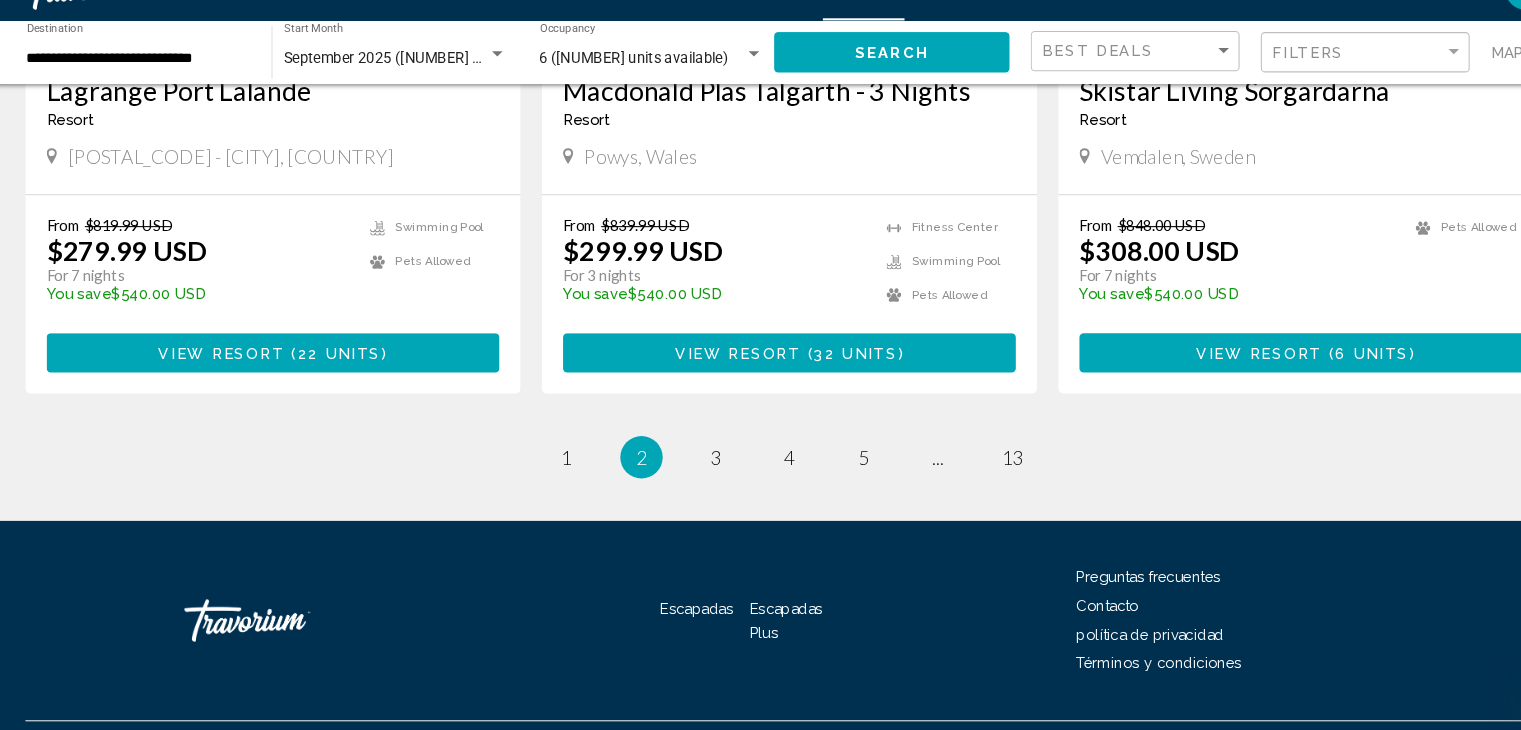 scroll, scrollTop: 2557, scrollLeft: 0, axis: vertical 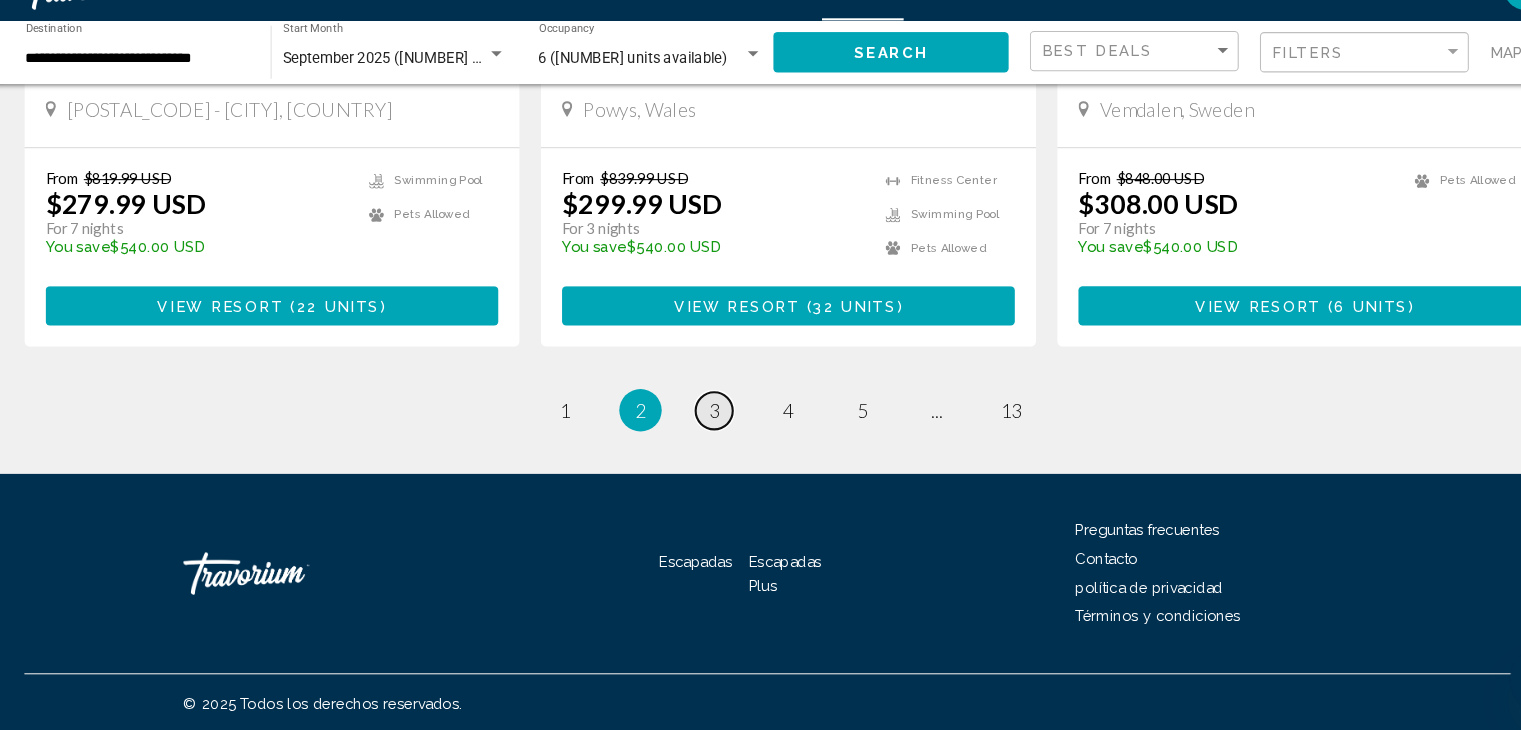 click on "3" at bounding box center [691, 428] 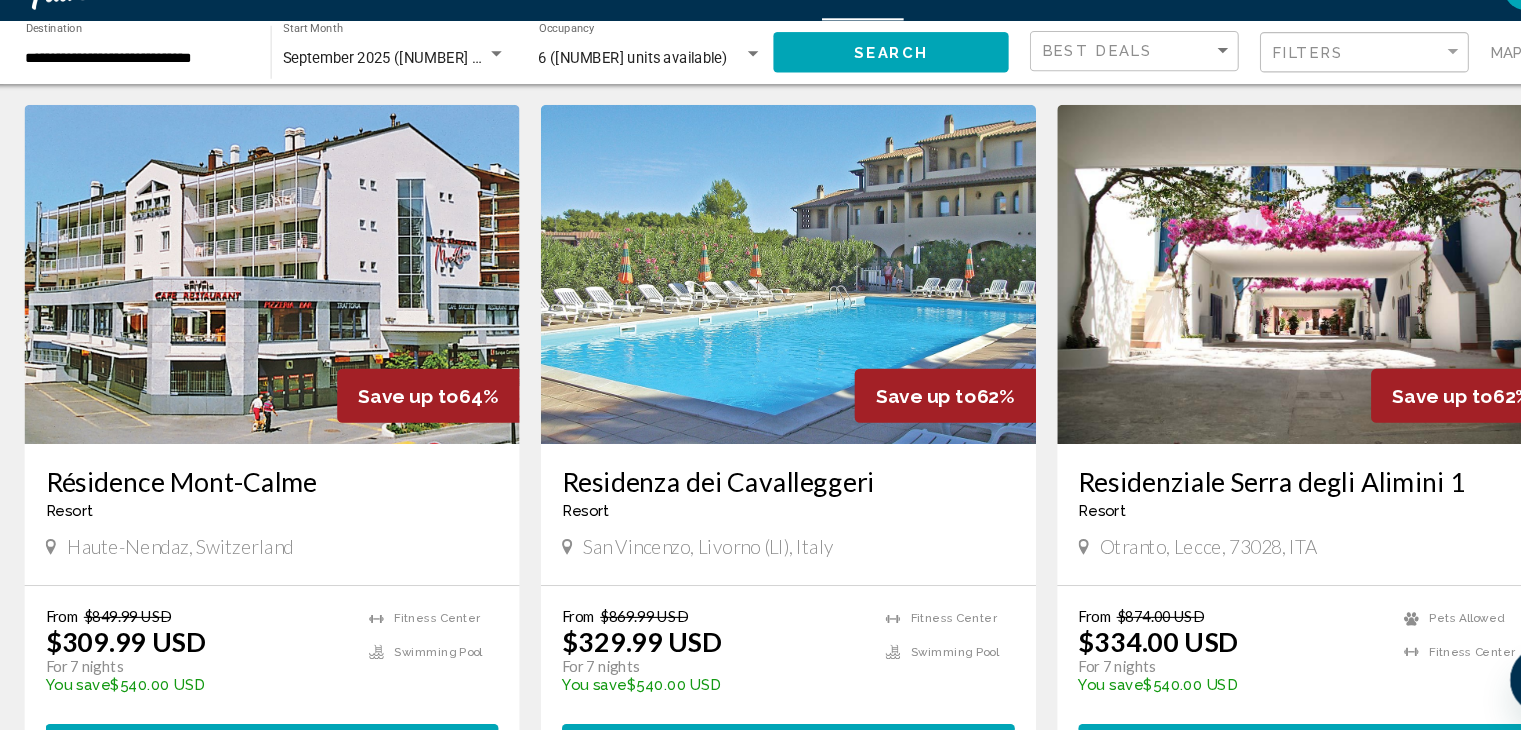 scroll, scrollTop: 86, scrollLeft: 0, axis: vertical 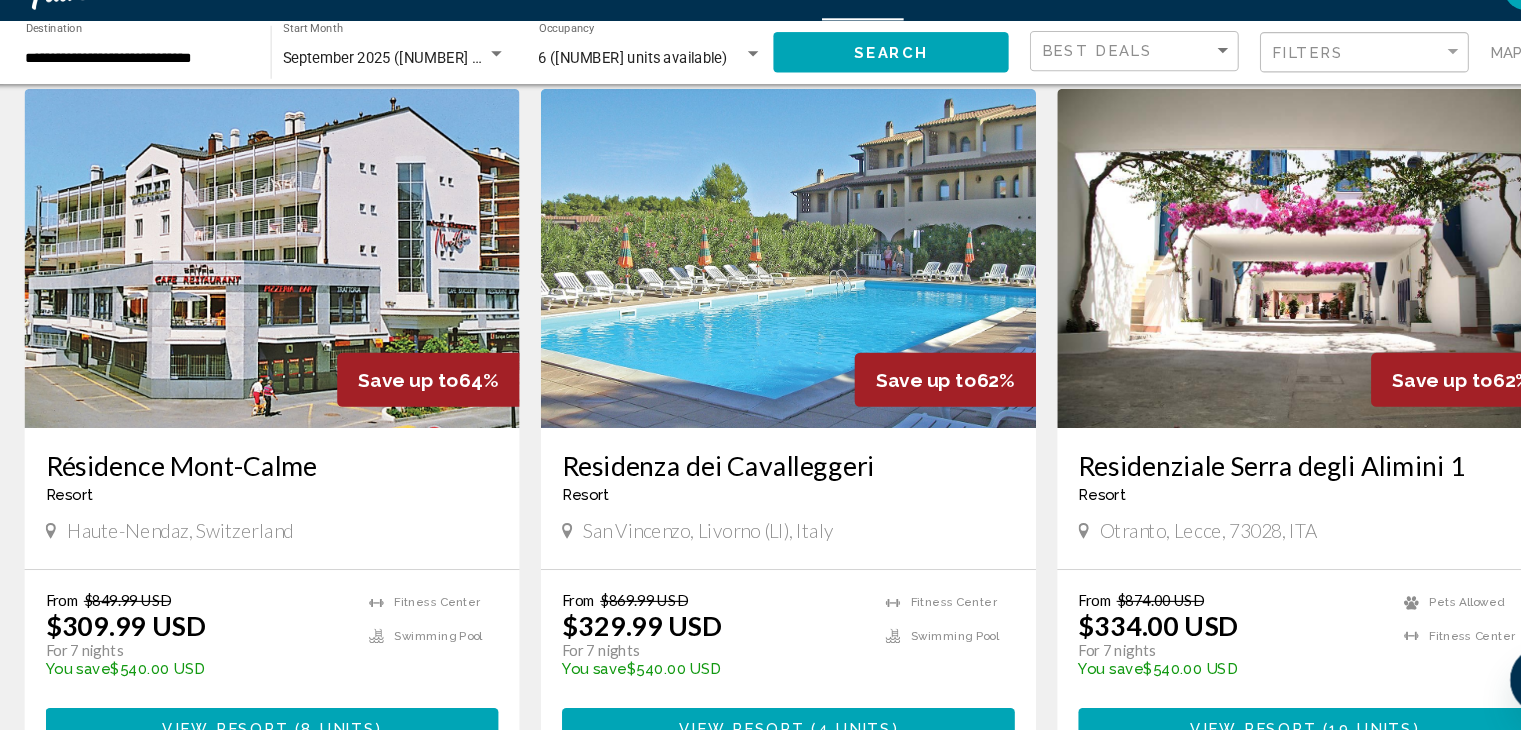 click at bounding box center [273, 284] 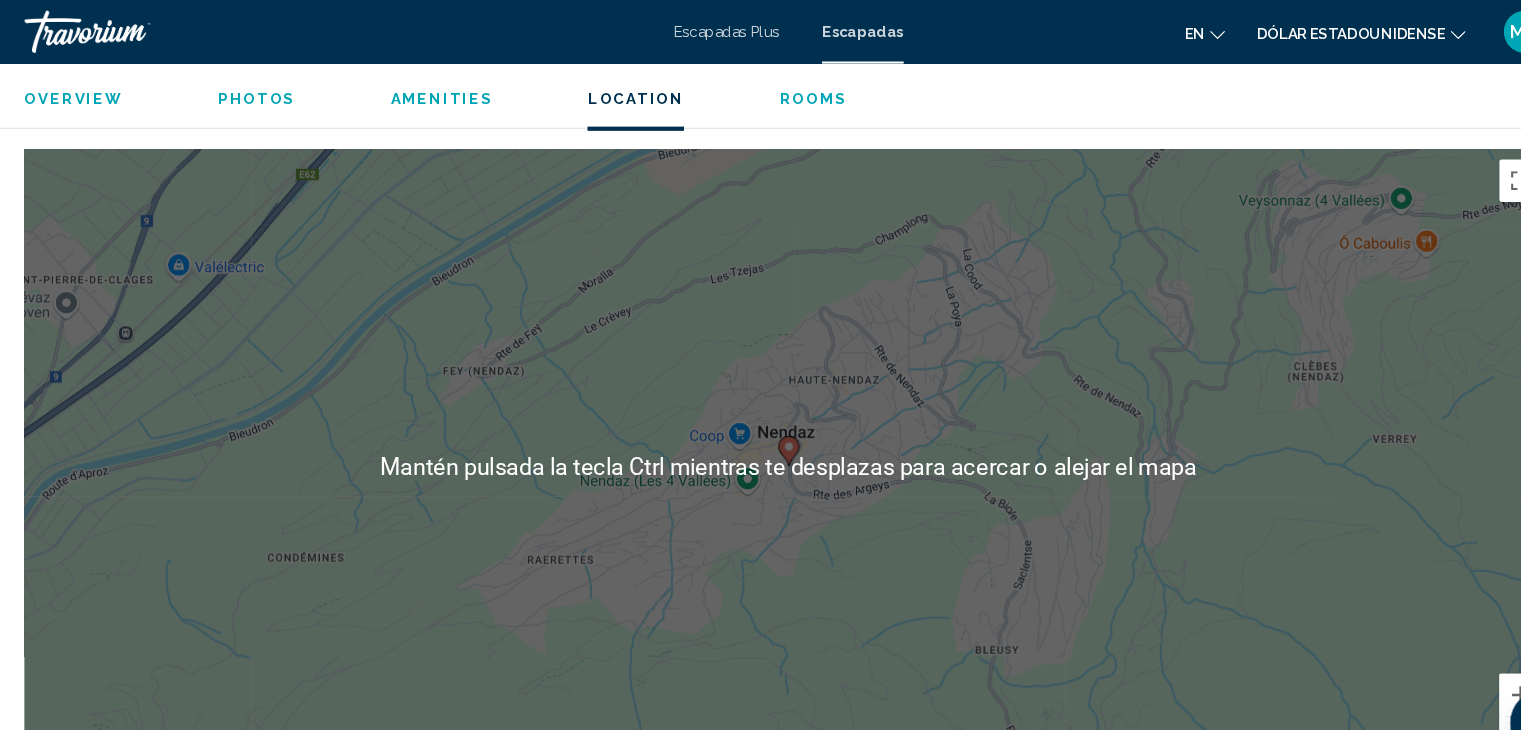 scroll, scrollTop: 3236, scrollLeft: 0, axis: vertical 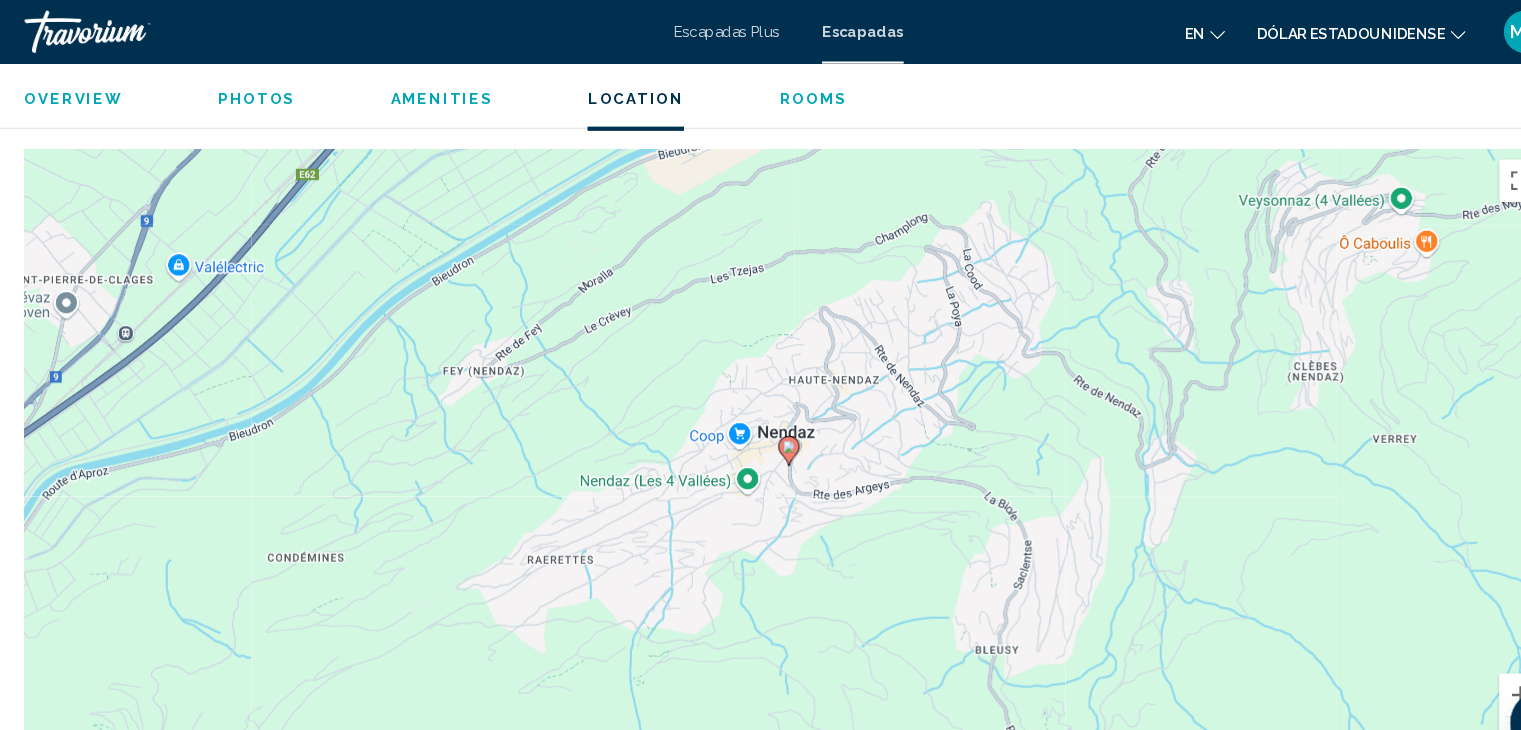 click on "Para activar la función de arrastre con el teclado, pulsa Alt + Intro. Cuando hayas habilitado esa función, usa las teclas de flecha para mover el marcador. Para completar el arrastre, pulsa Intro. Para cancelar, pulsa Escape." at bounding box center [760, 440] 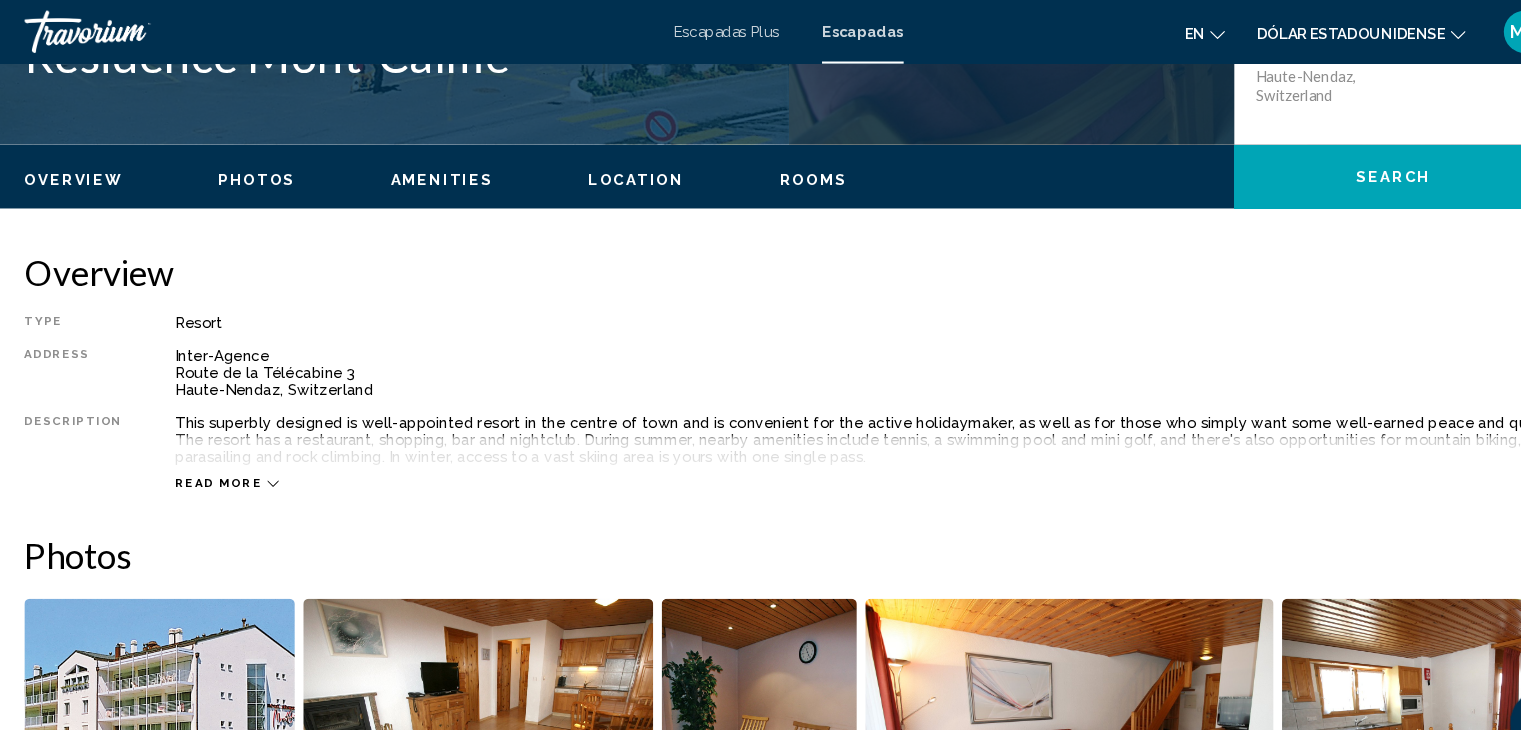 scroll, scrollTop: 516, scrollLeft: 0, axis: vertical 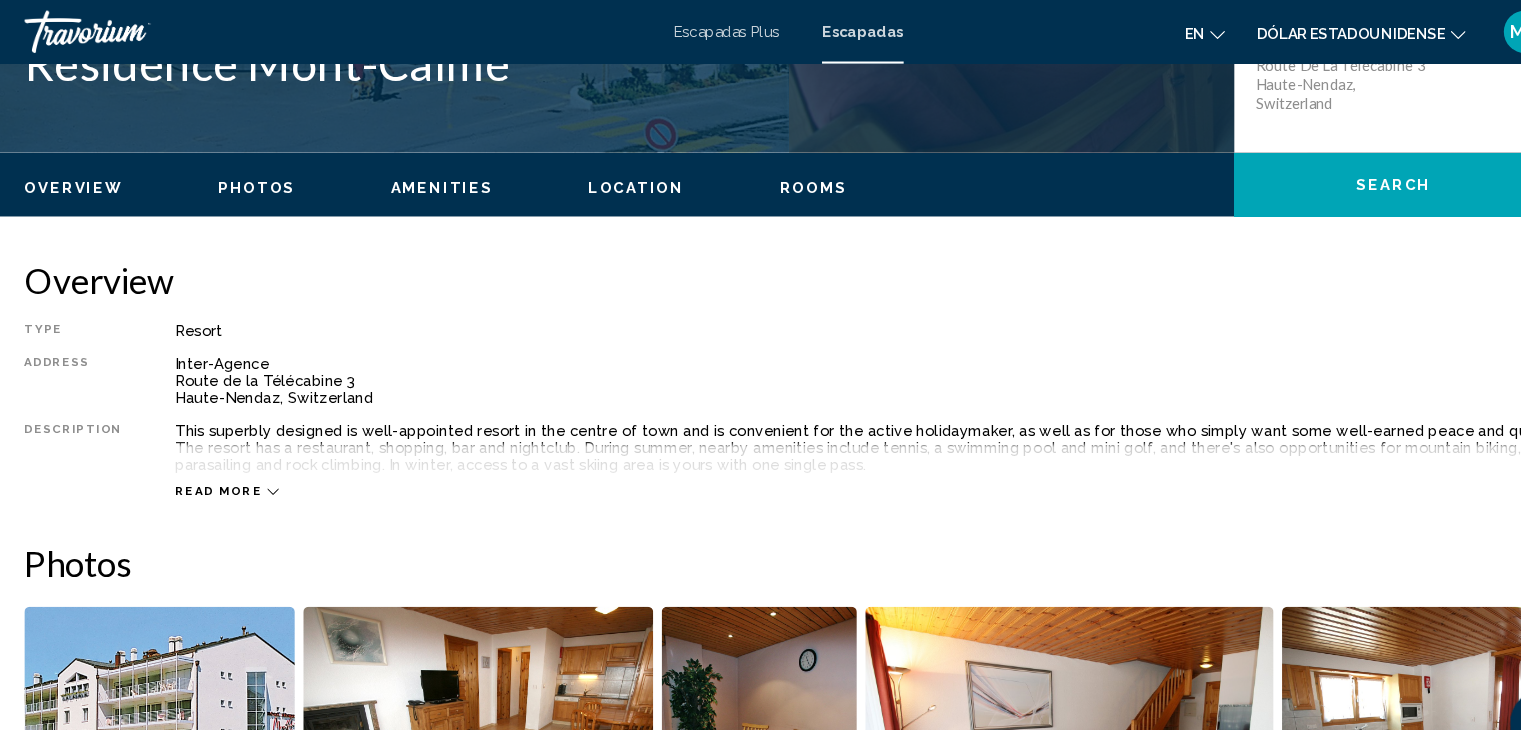 click 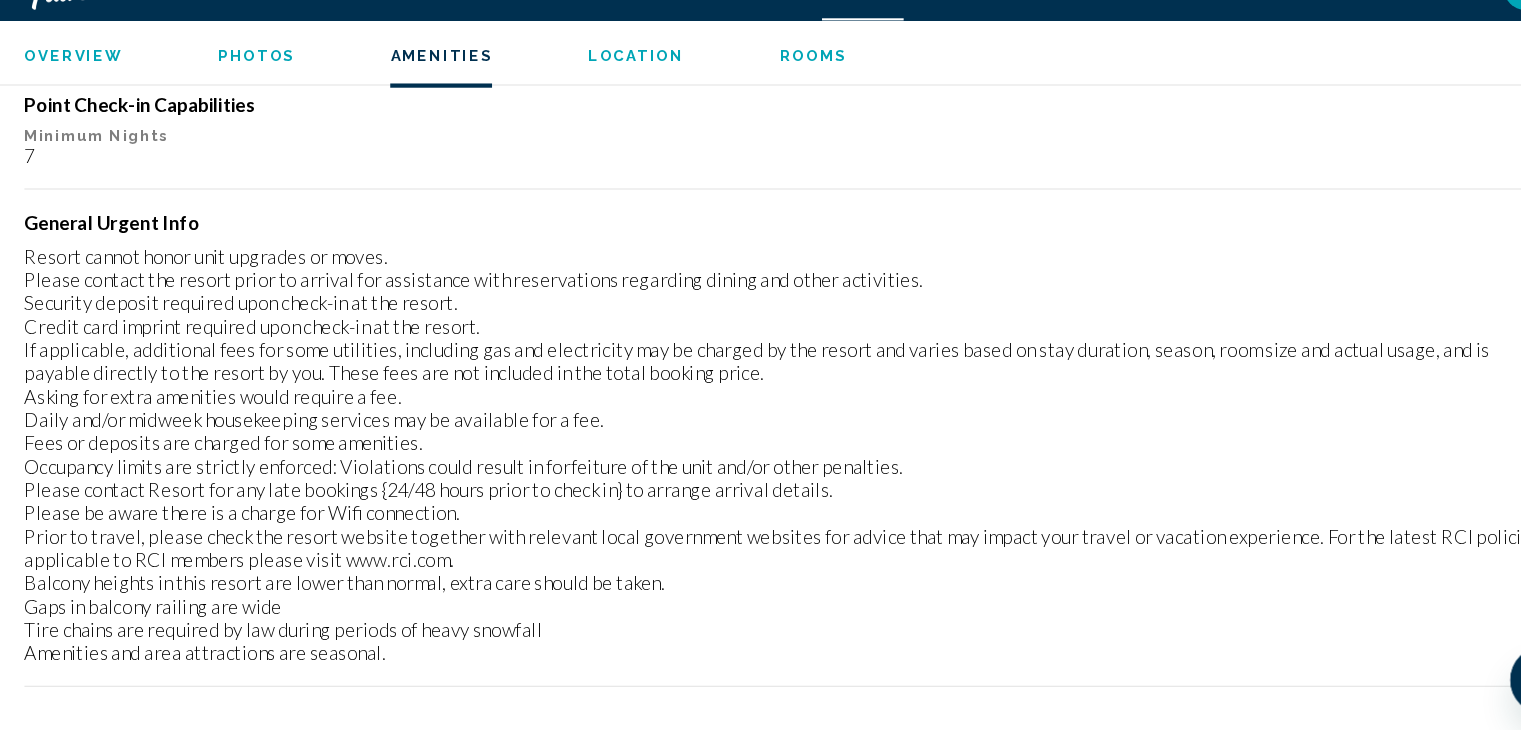 scroll, scrollTop: 2589, scrollLeft: 0, axis: vertical 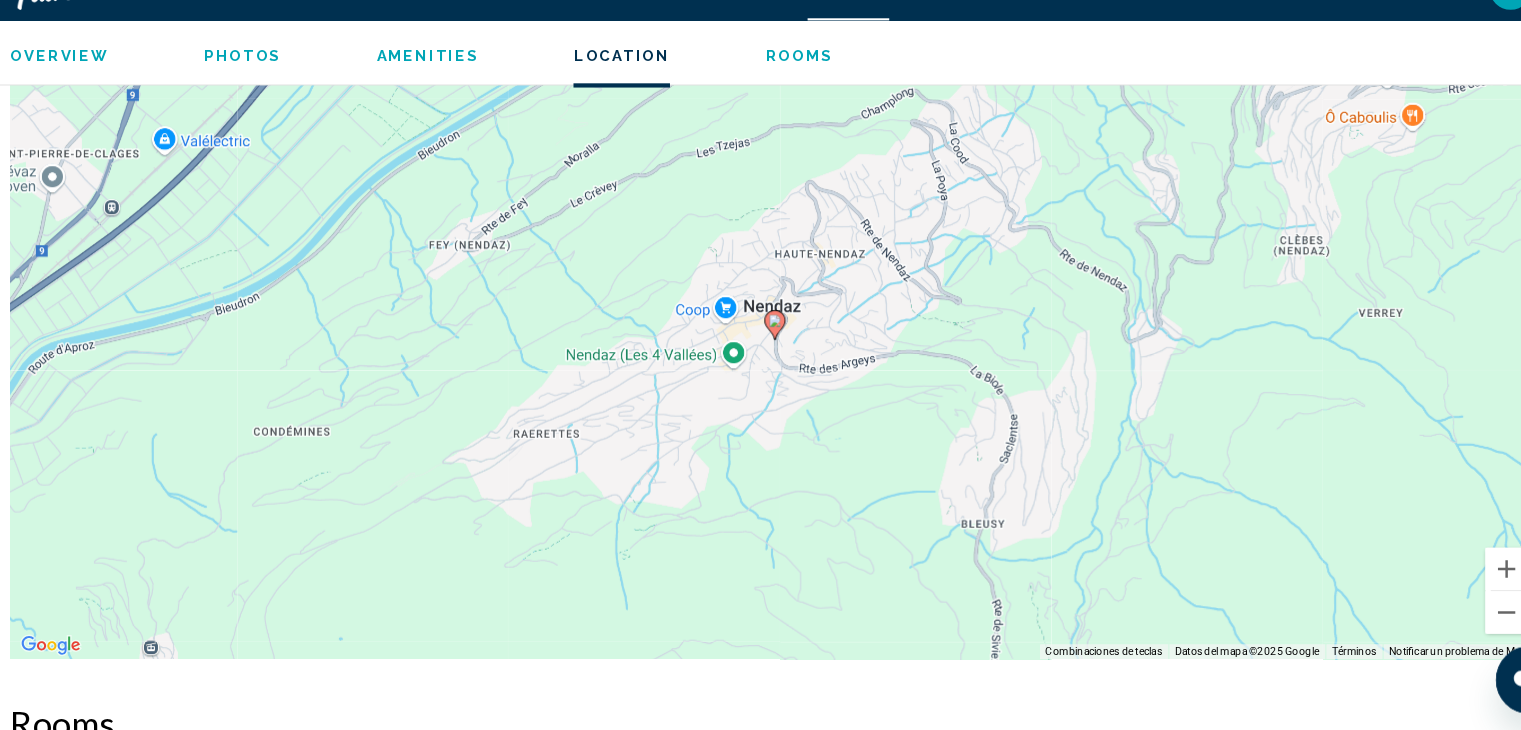 click 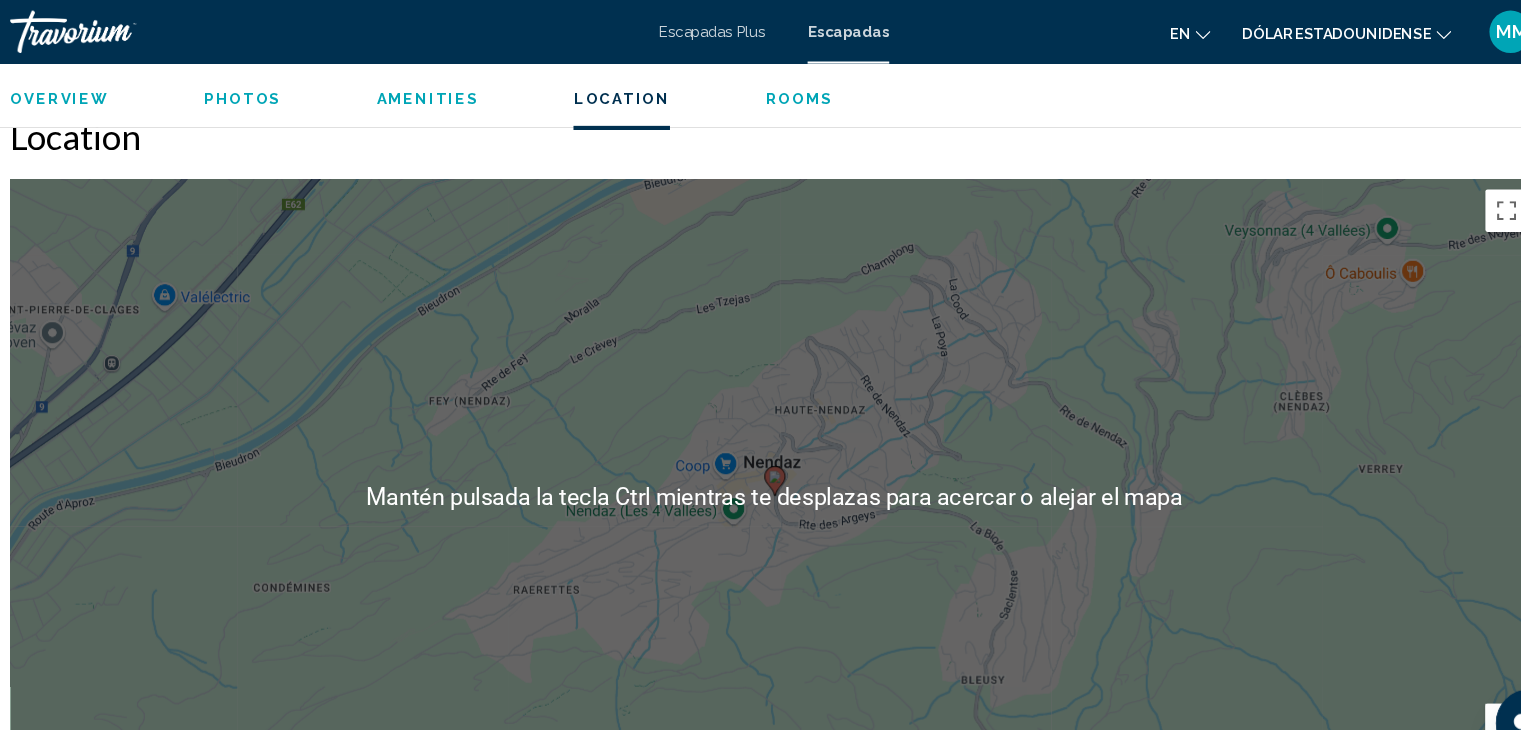 scroll, scrollTop: 3189, scrollLeft: 0, axis: vertical 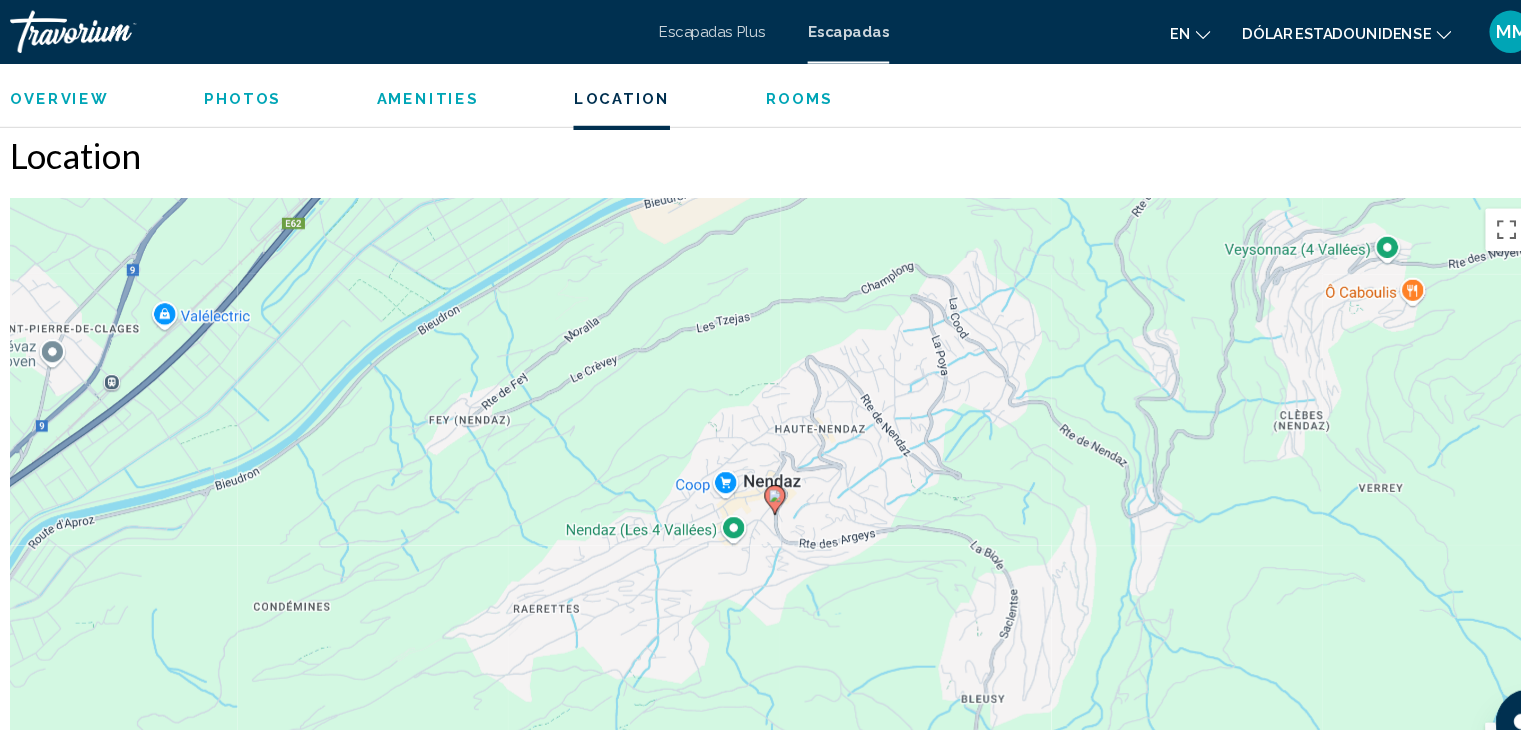 click 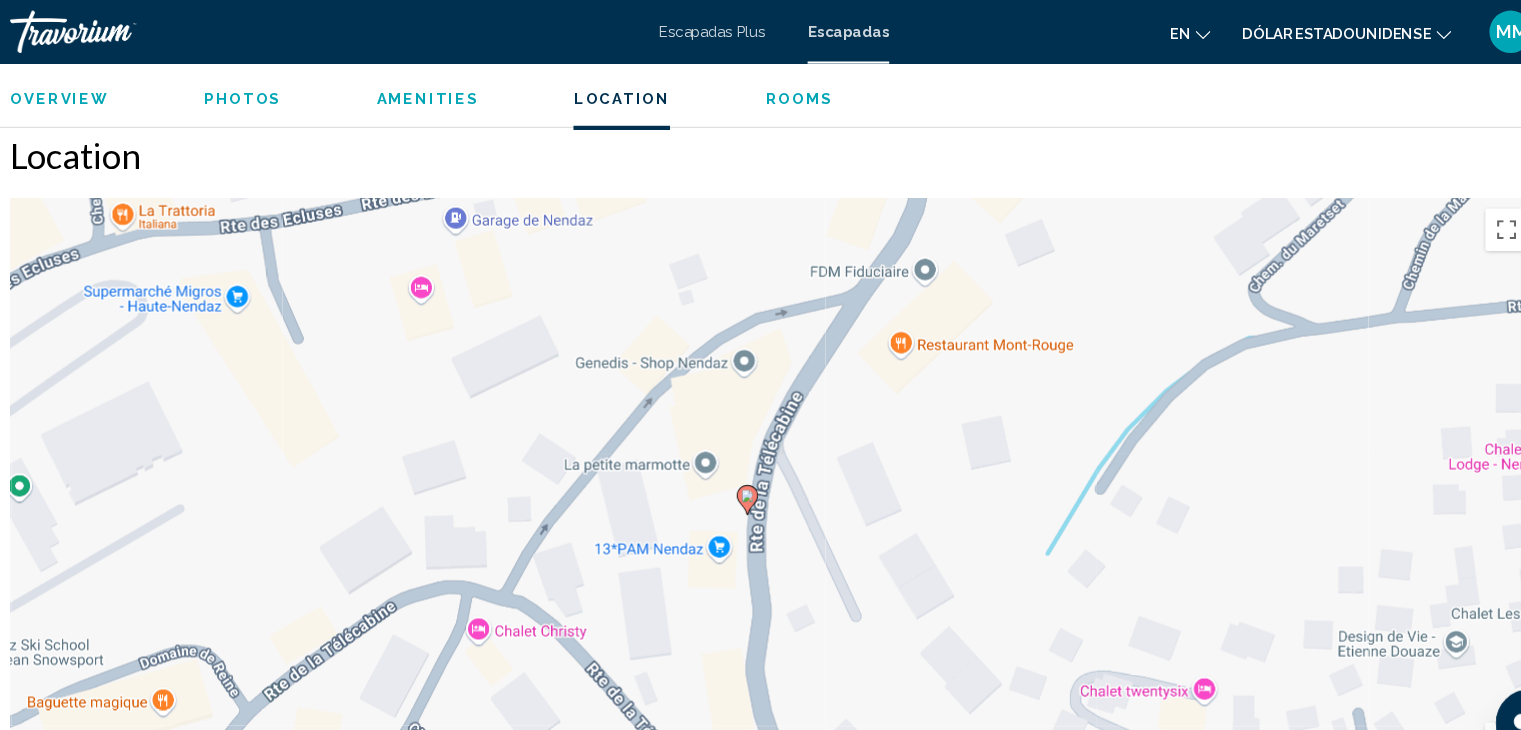 drag, startPoint x: 761, startPoint y: 554, endPoint x: 705, endPoint y: 364, distance: 198.0808 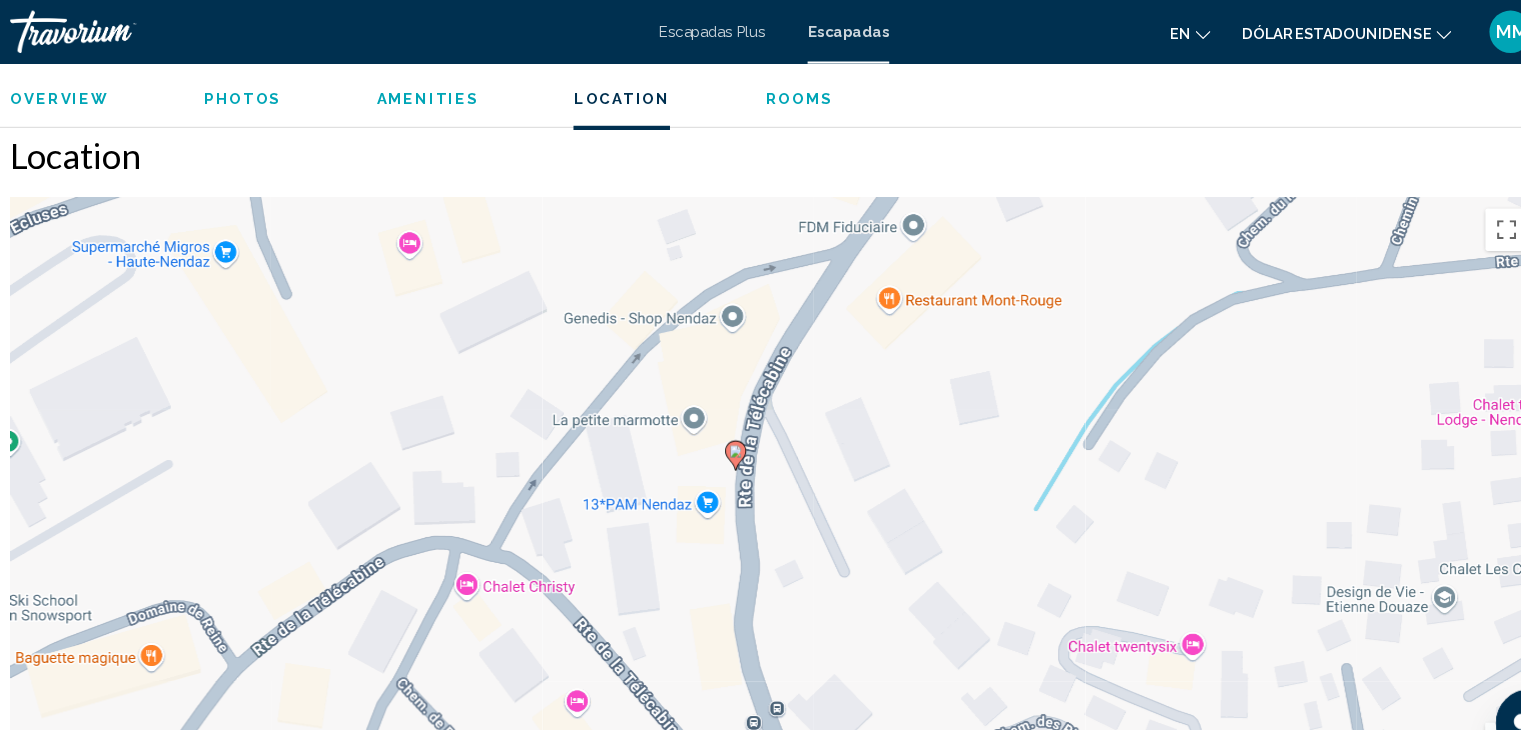 click 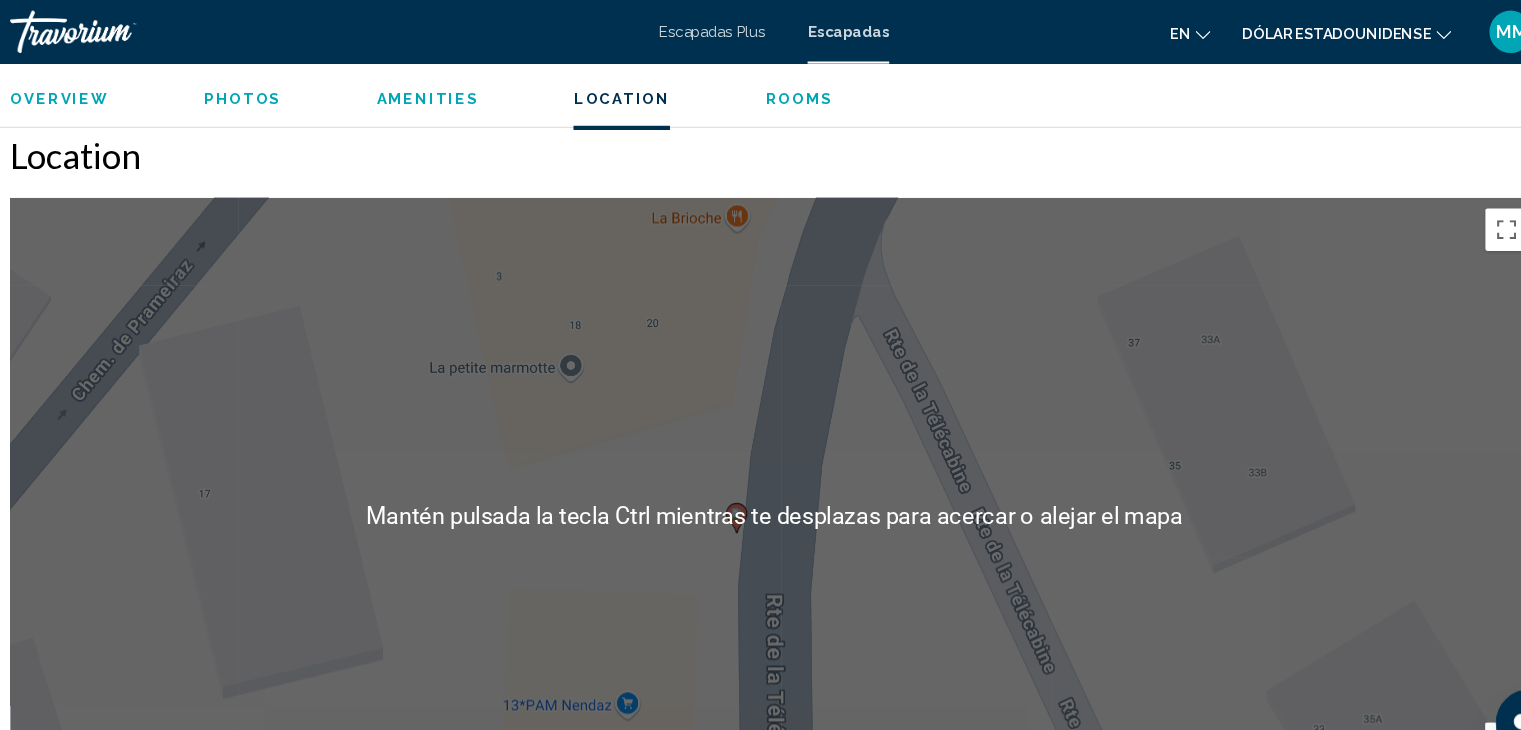 scroll, scrollTop: 3189, scrollLeft: 0, axis: vertical 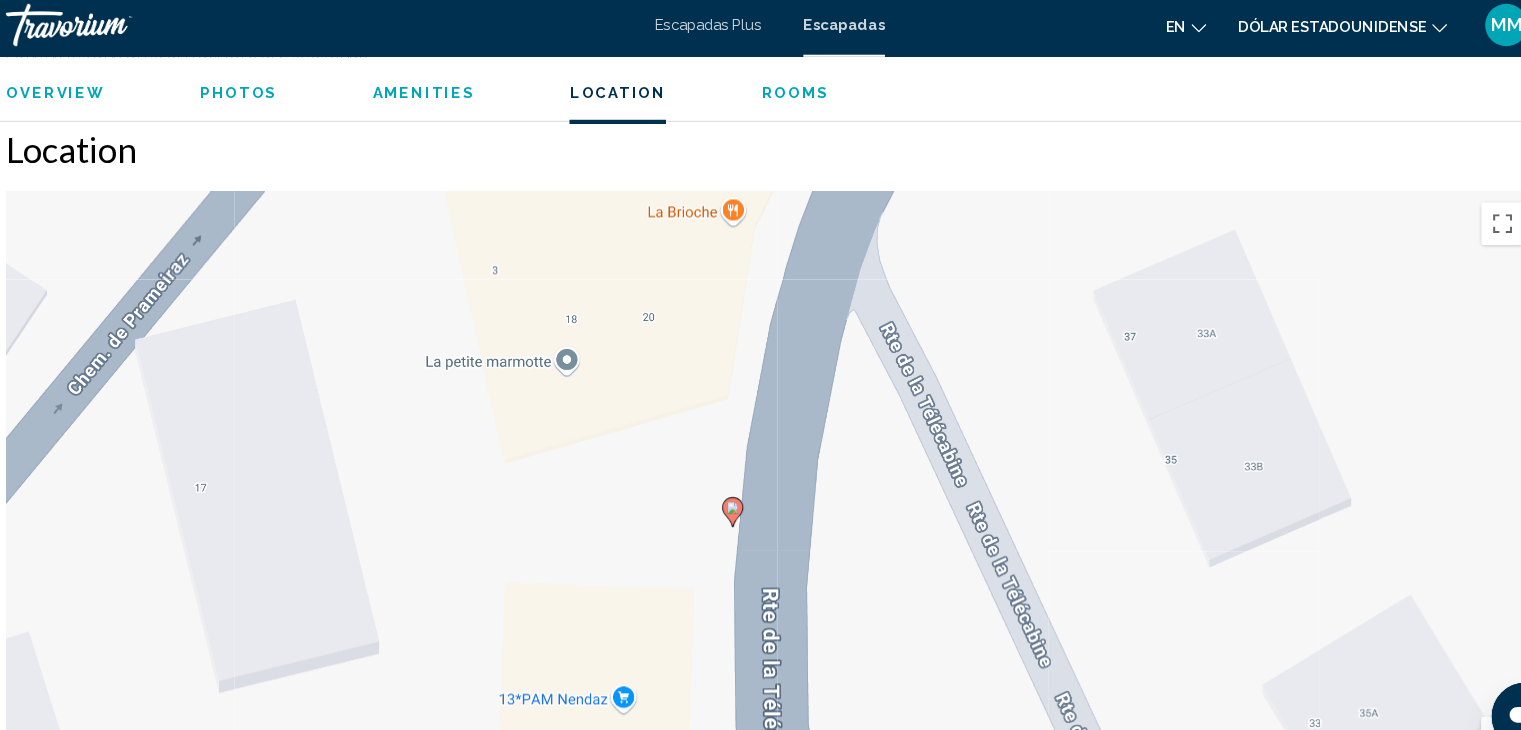 click 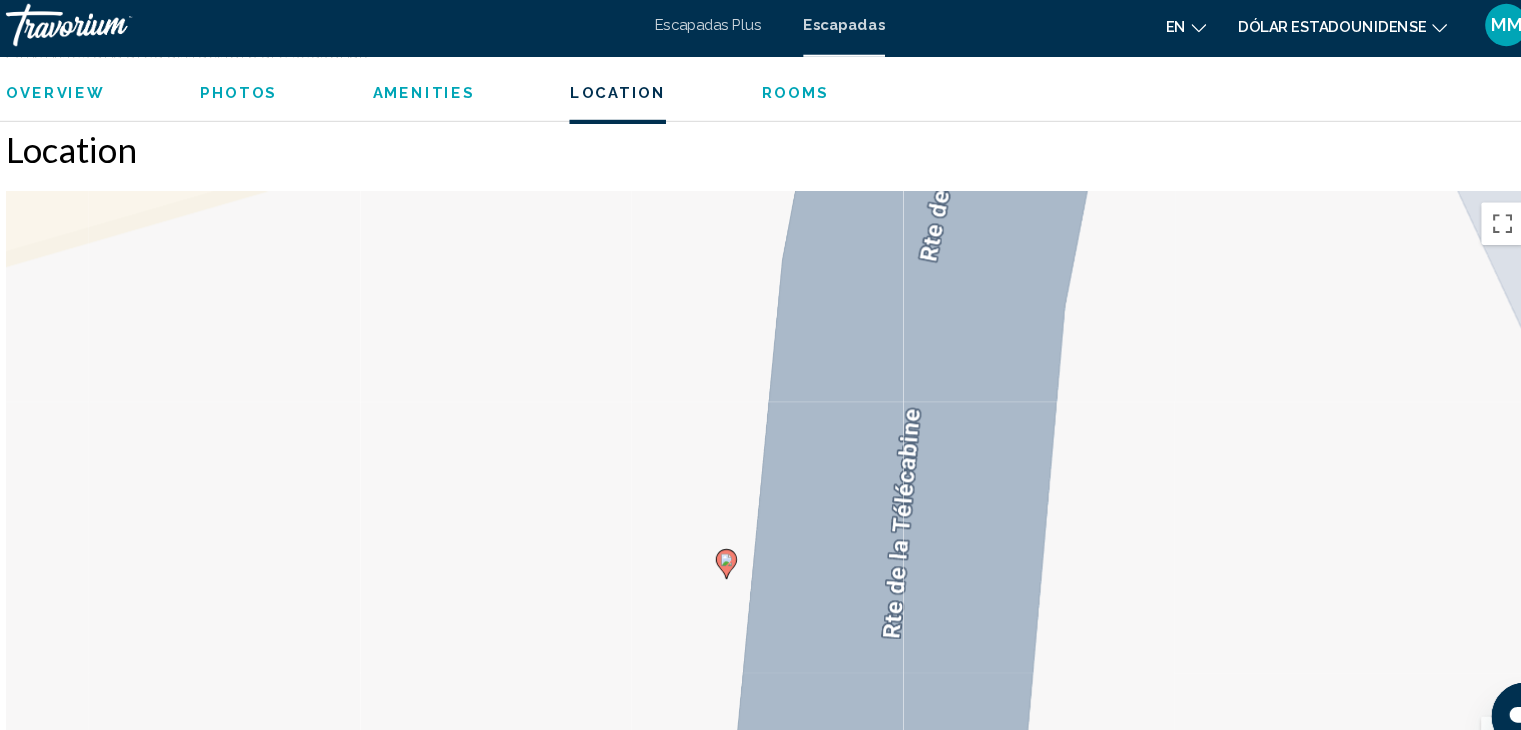 click at bounding box center [719, 538] 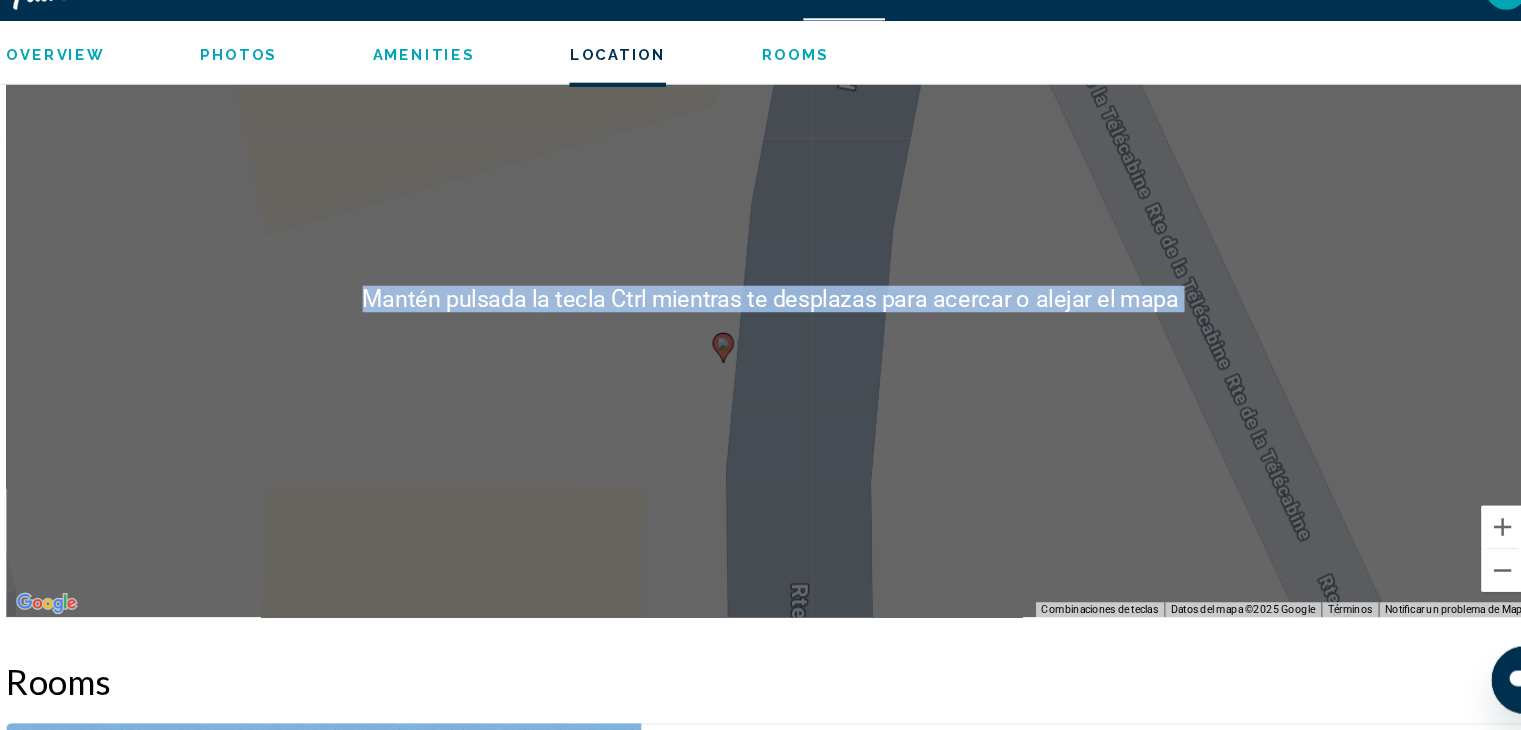 scroll, scrollTop: 3357, scrollLeft: 0, axis: vertical 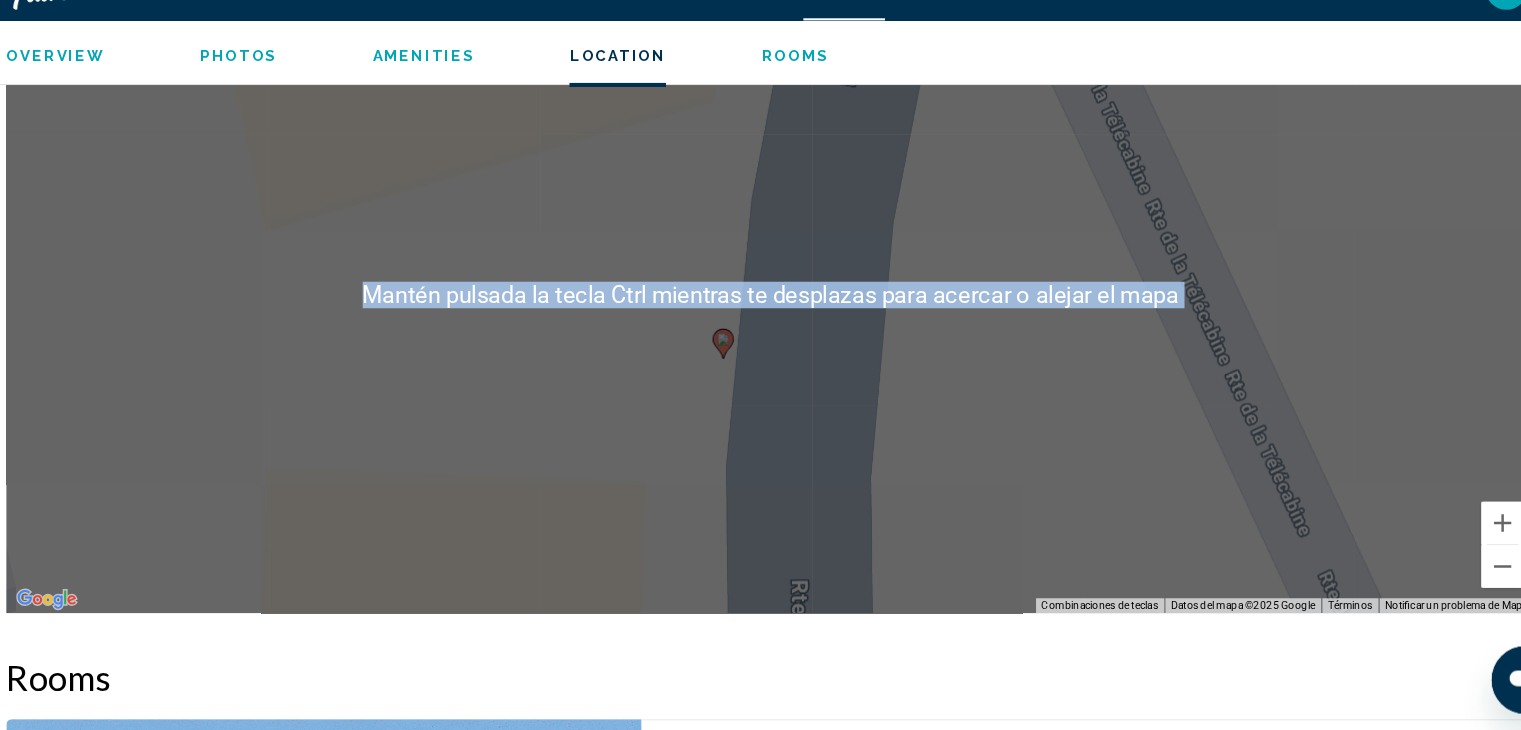 click 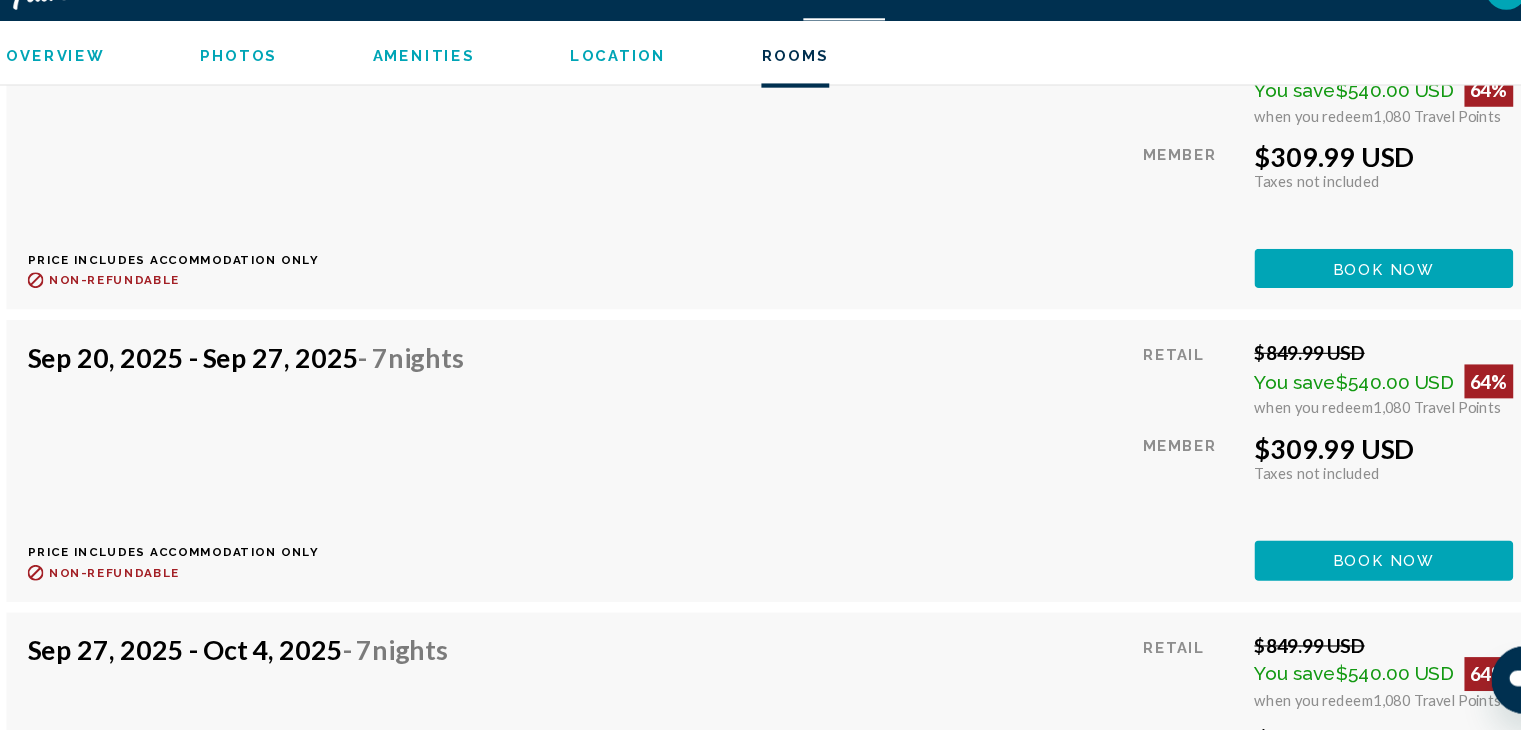 scroll, scrollTop: 4476, scrollLeft: 0, axis: vertical 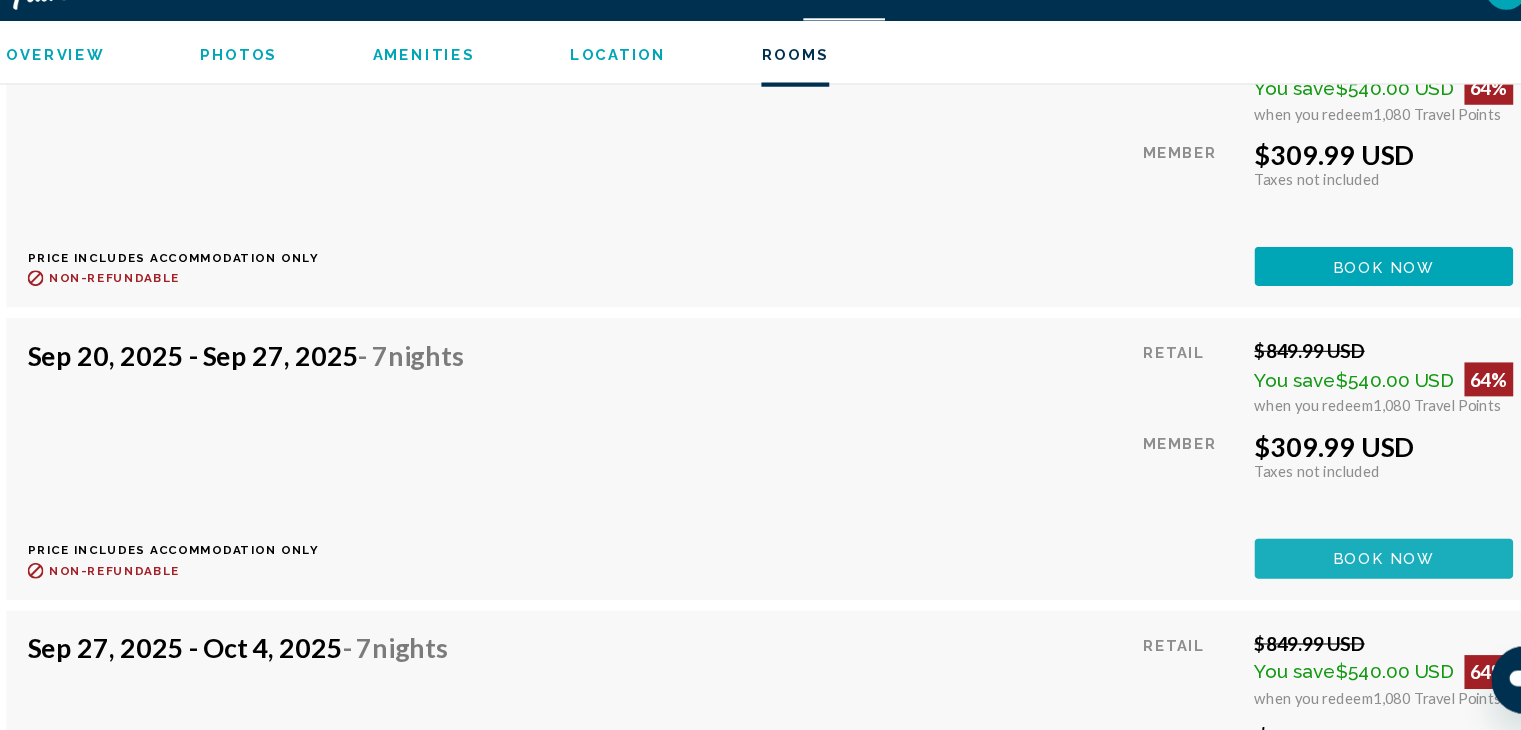 click on "Book now" at bounding box center (1339, 569) 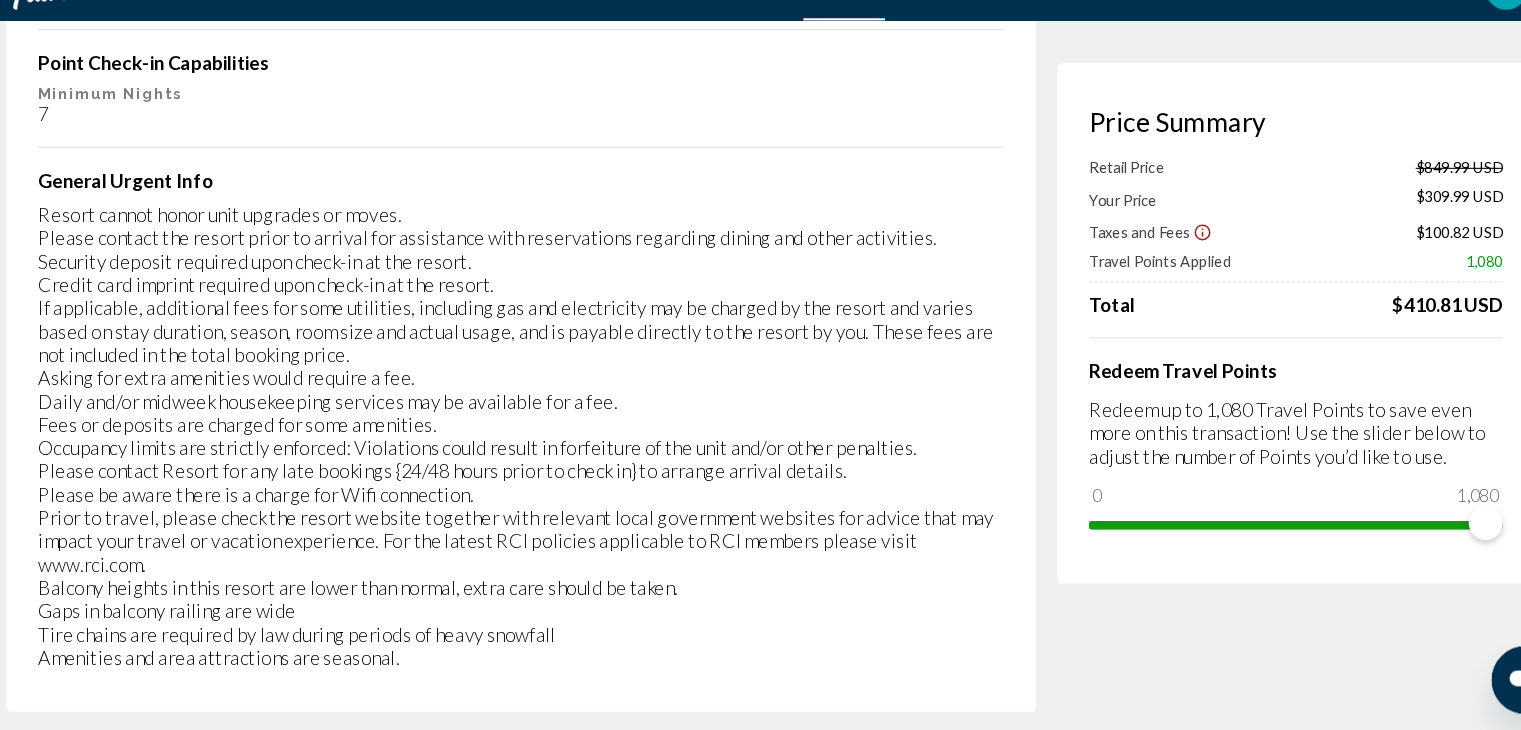 scroll, scrollTop: 3809, scrollLeft: 0, axis: vertical 